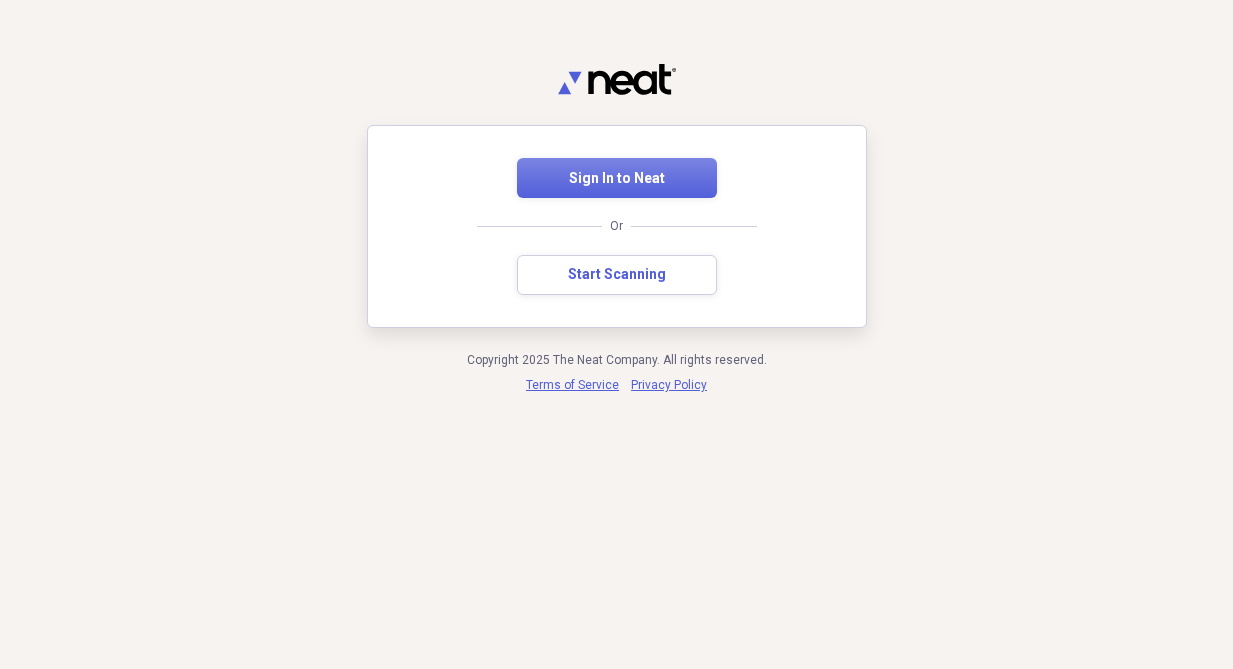 scroll, scrollTop: 0, scrollLeft: 0, axis: both 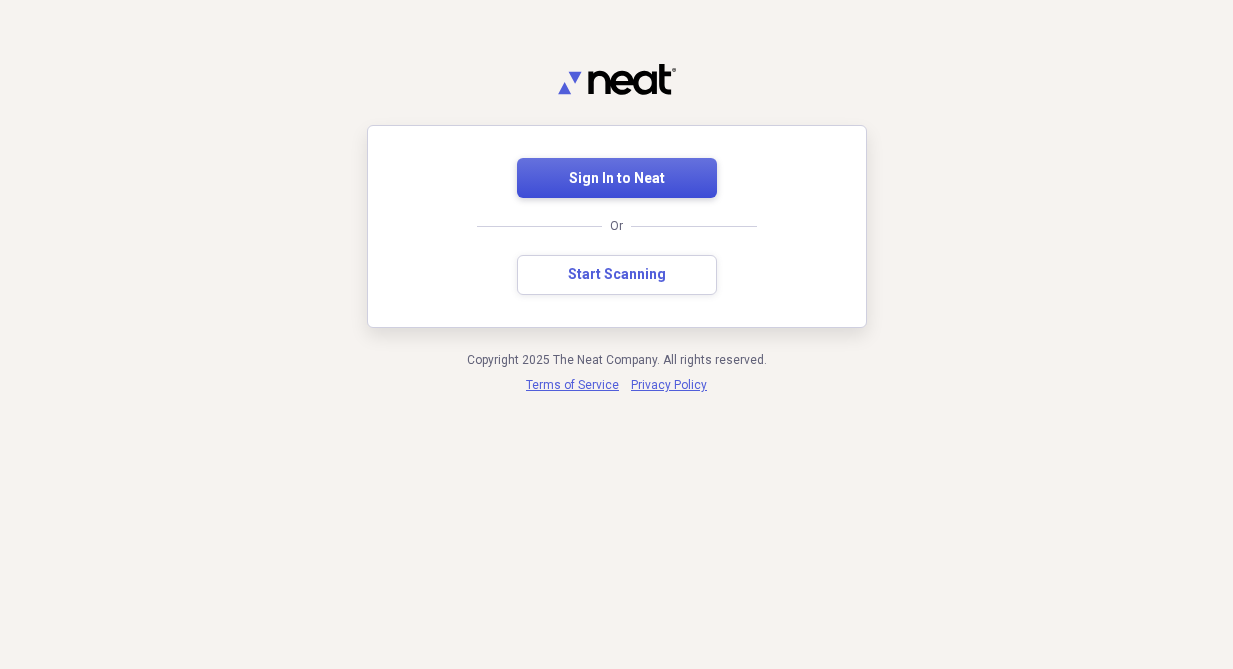 click on "Sign In to Neat" at bounding box center [617, 178] 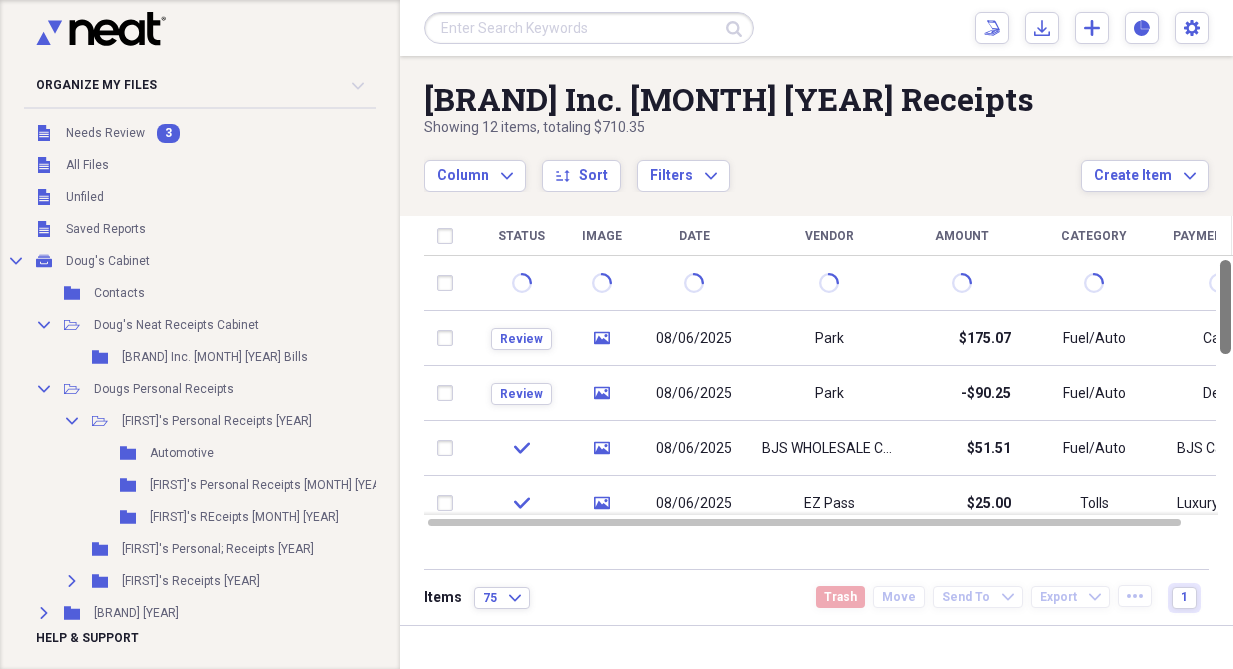 drag, startPoint x: 1226, startPoint y: 352, endPoint x: 1217, endPoint y: 267, distance: 85.47514 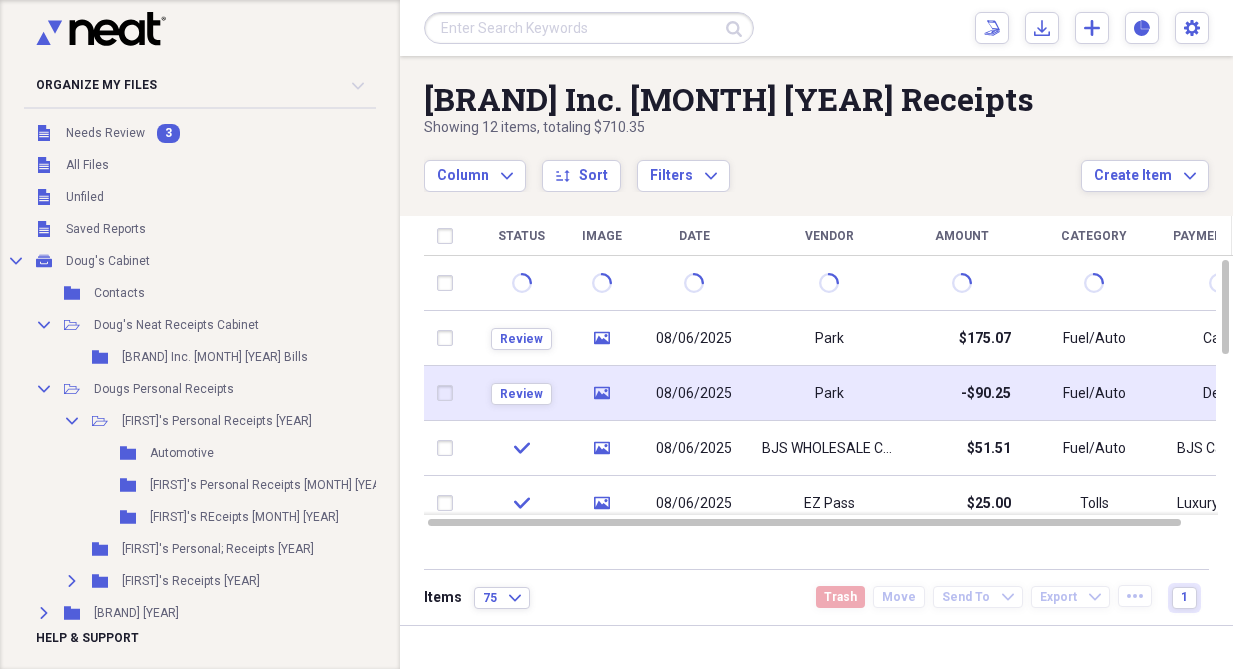 click at bounding box center (449, 393) 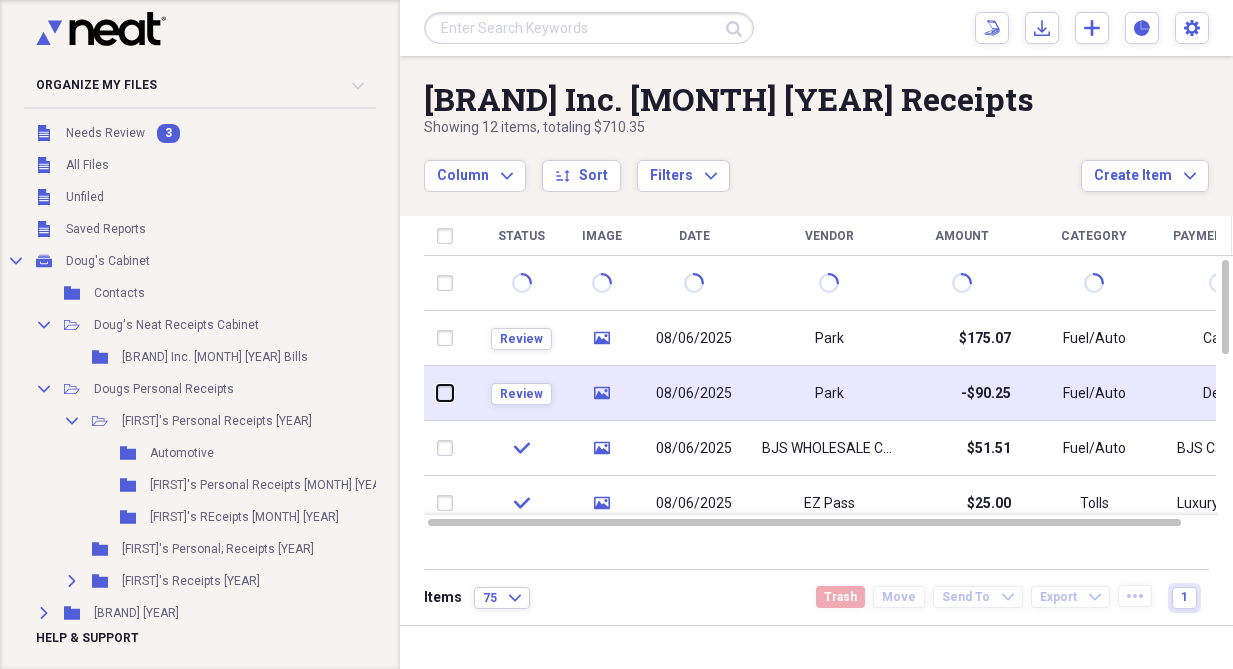 click at bounding box center [437, 393] 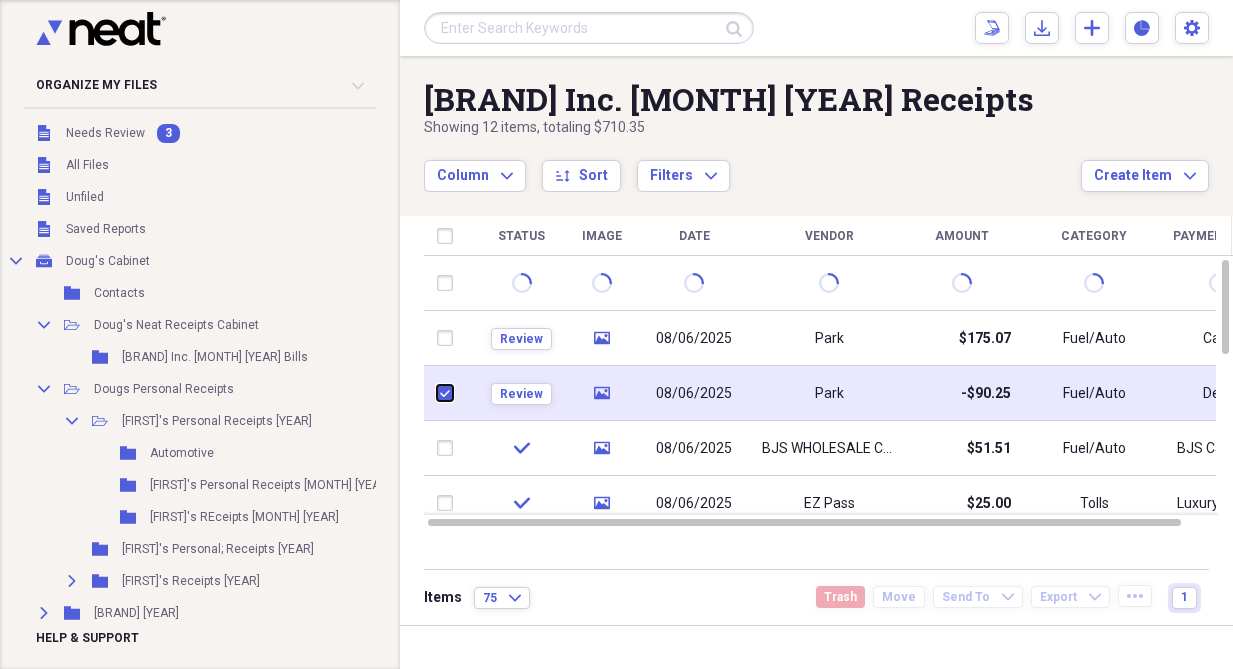 checkbox on "true" 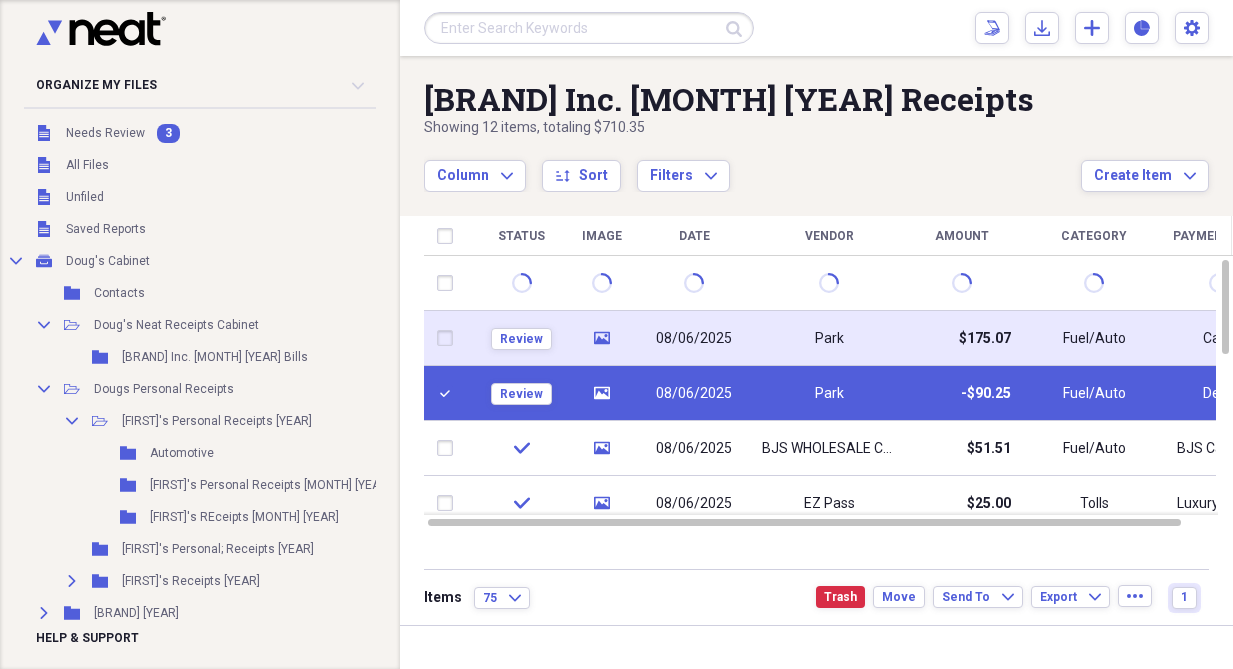 click at bounding box center [449, 338] 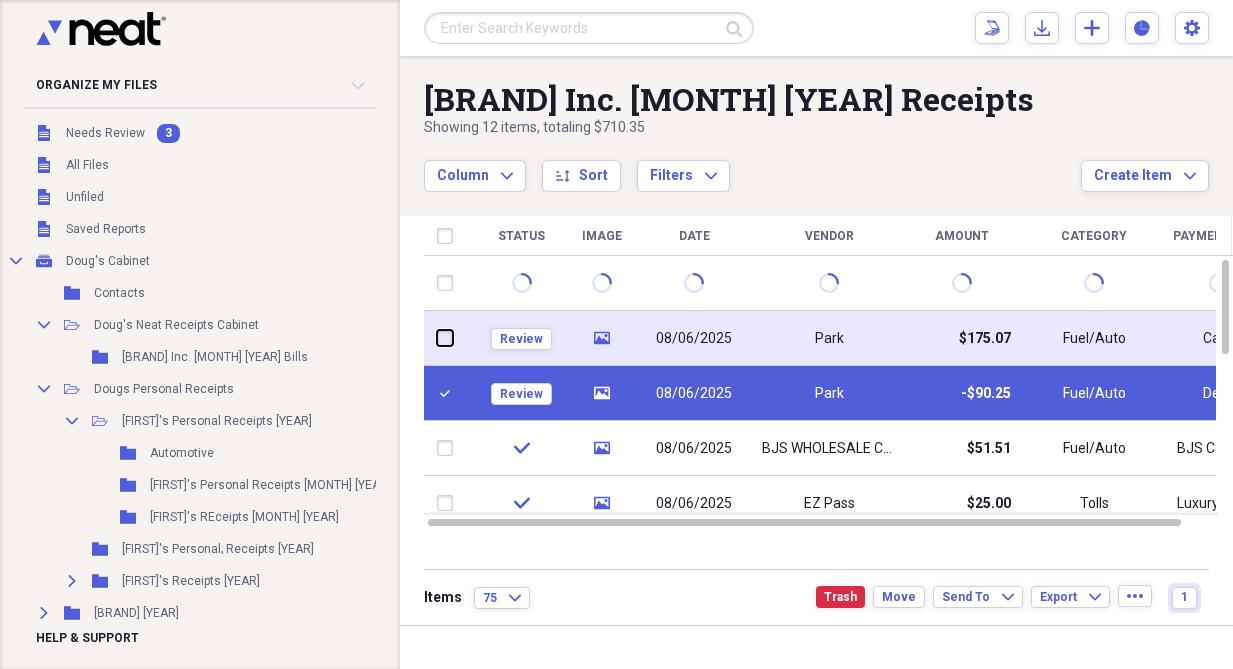 click at bounding box center [437, 338] 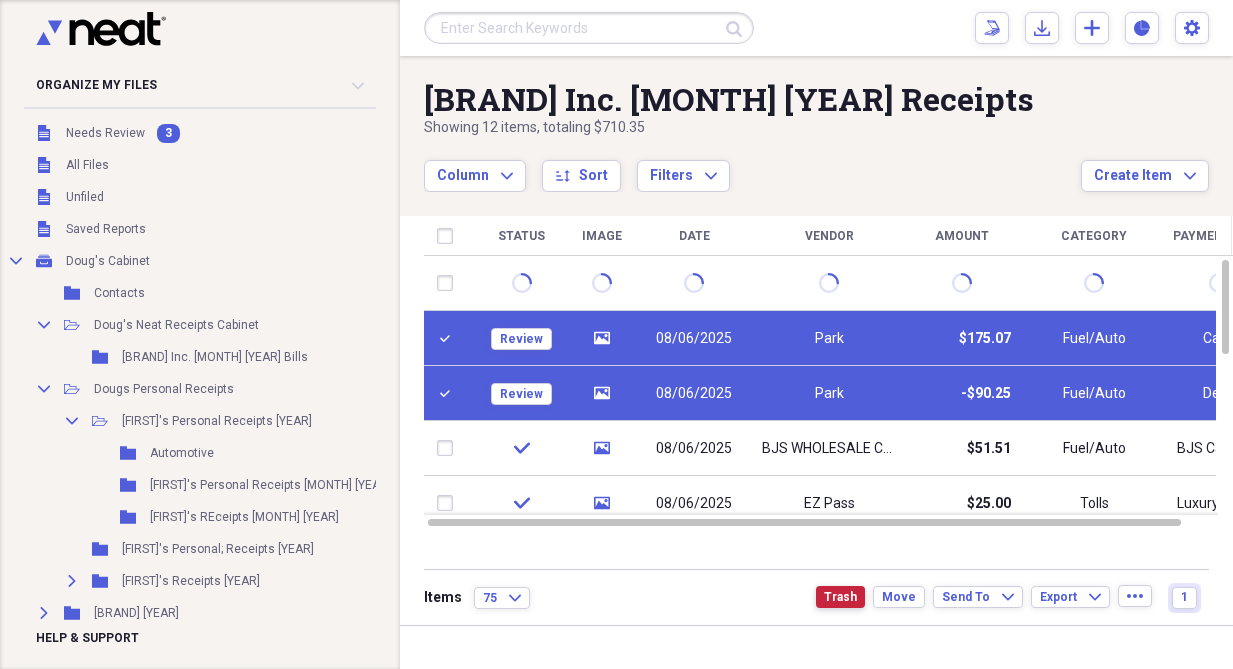click on "Trash" at bounding box center (840, 597) 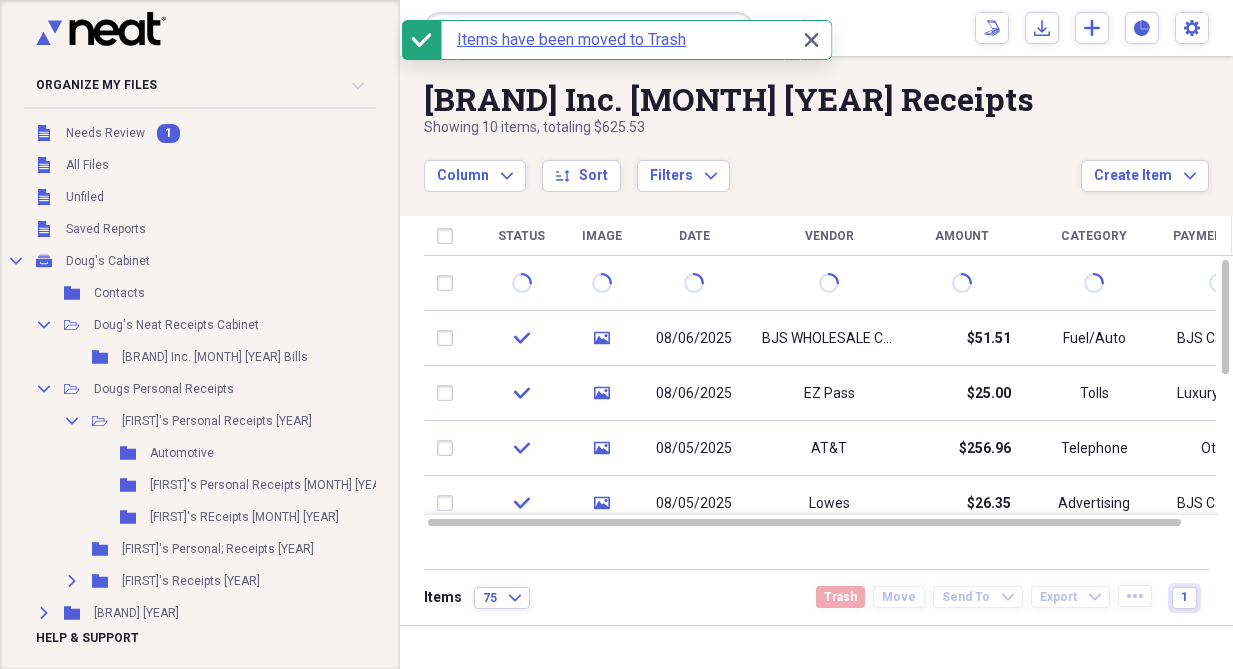 checkbox on "false" 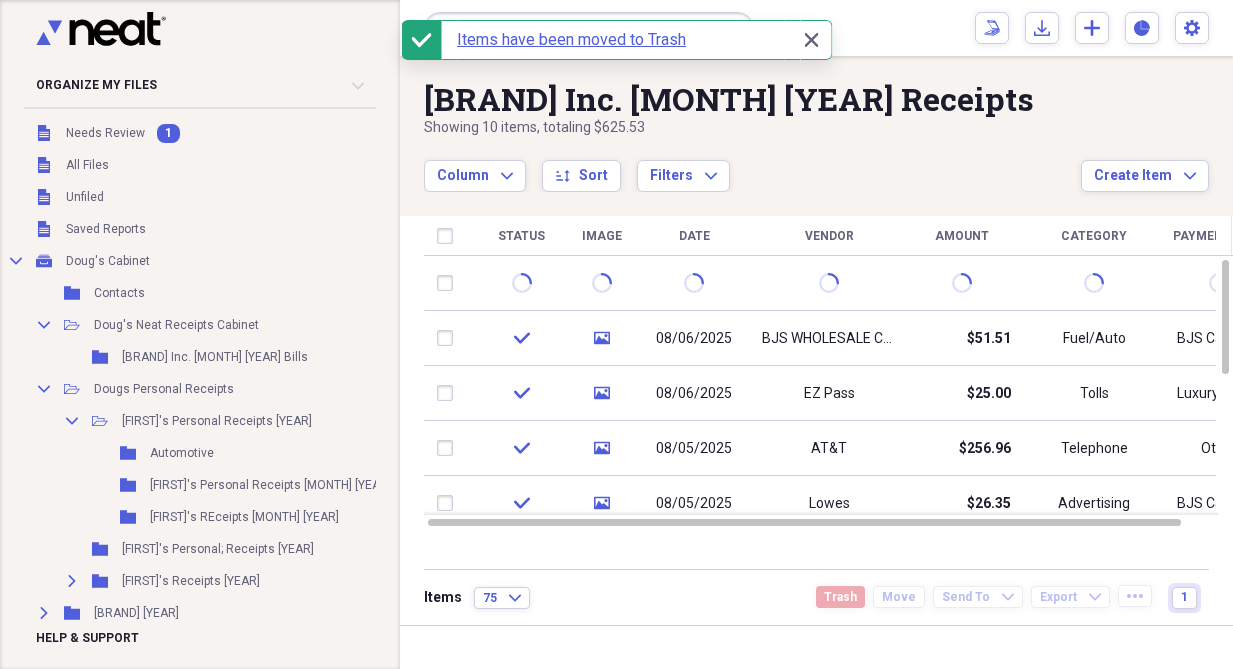 checkbox on "false" 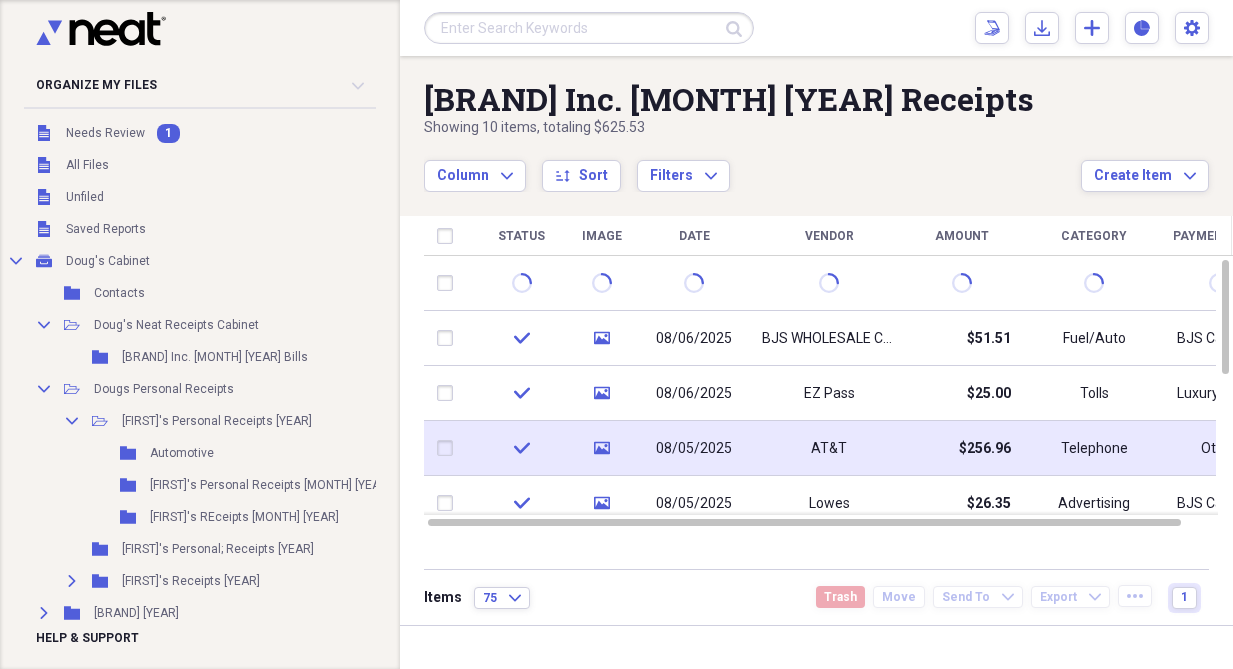 click on "08/05/2025" at bounding box center [694, 449] 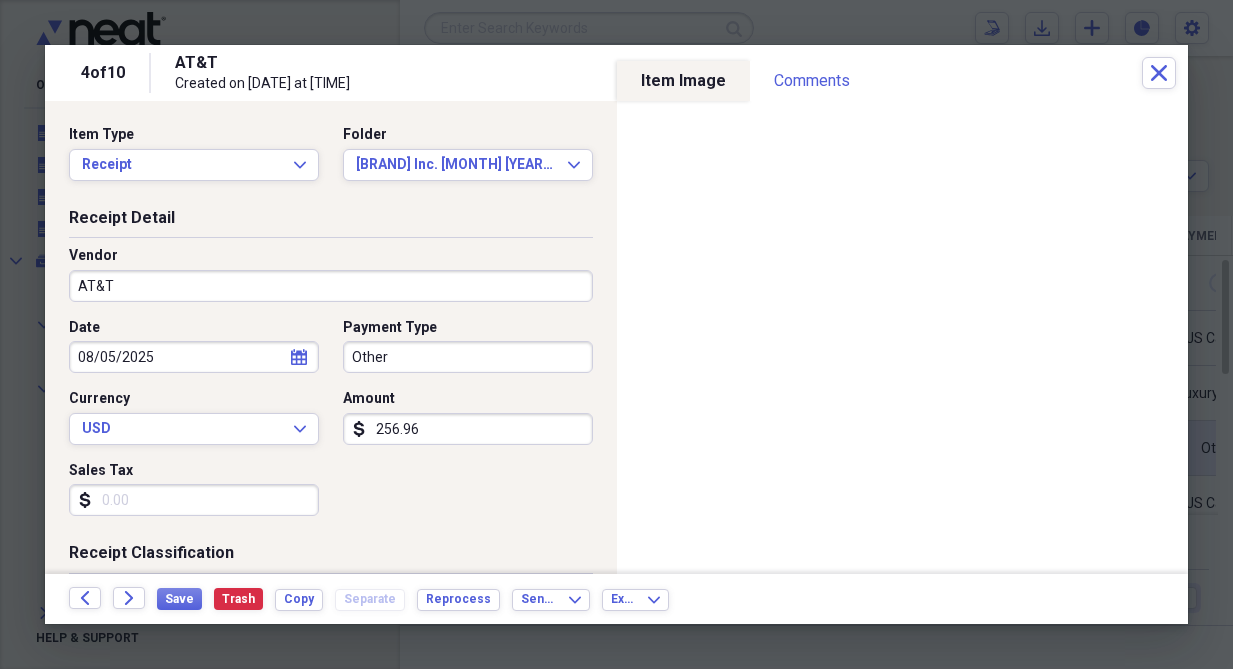 click on "Other" at bounding box center [468, 357] 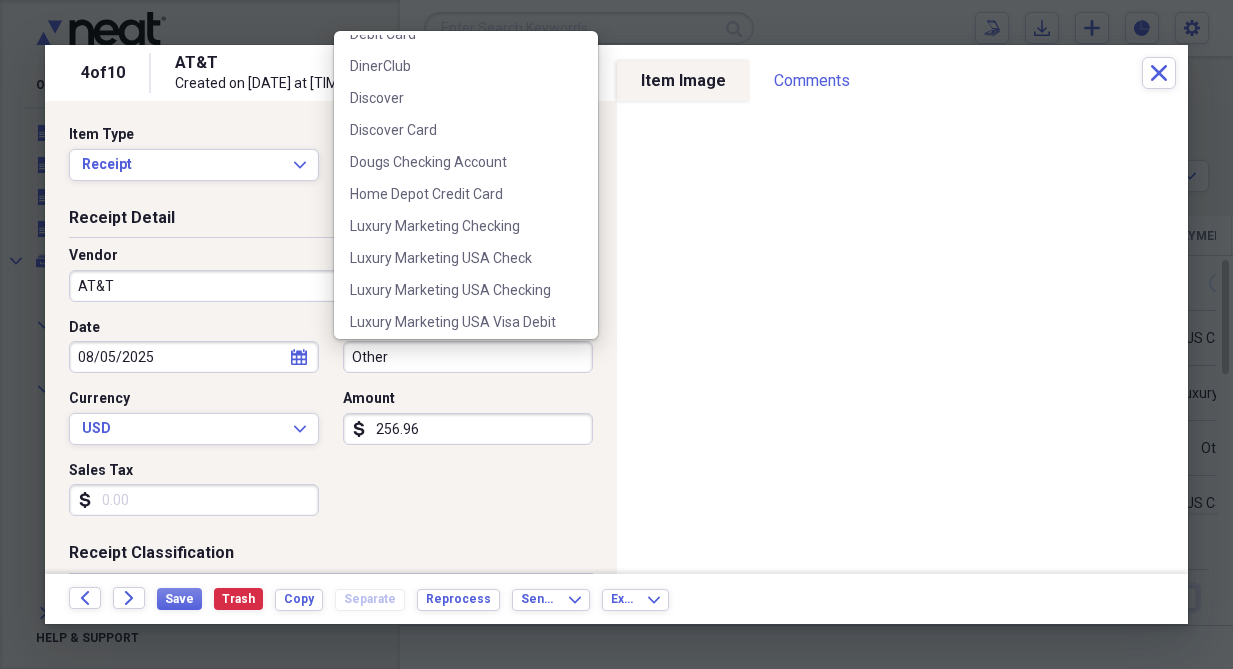 scroll, scrollTop: 636, scrollLeft: 0, axis: vertical 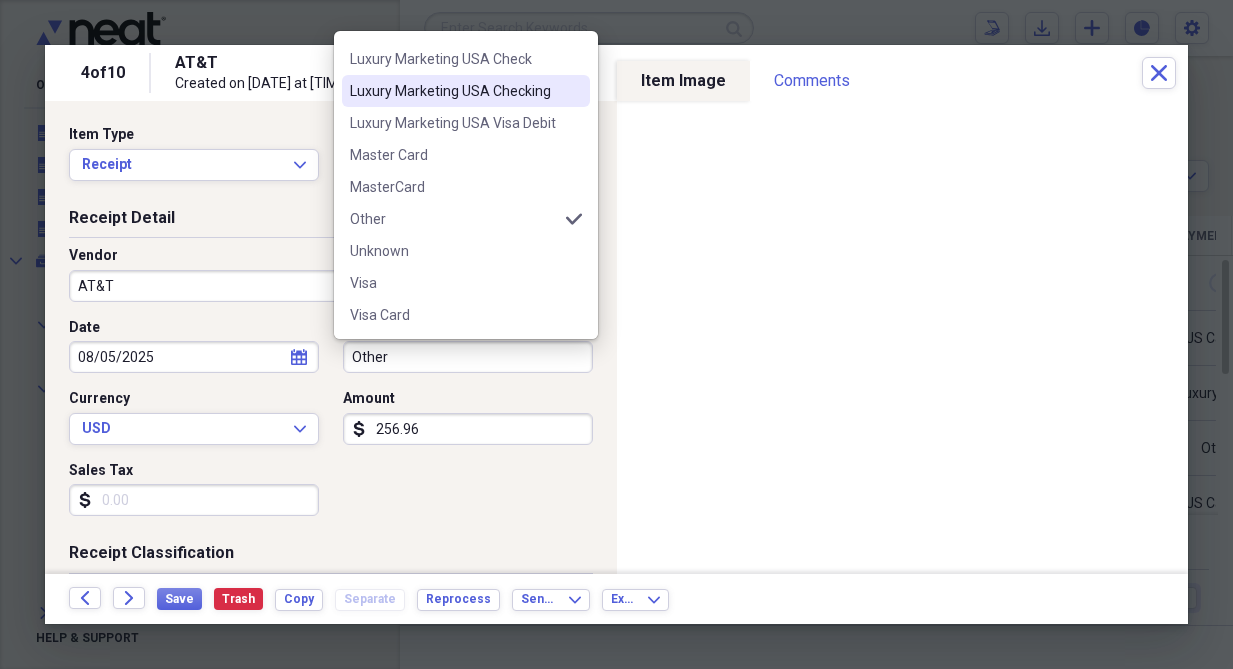 click on "Luxury Marketing USA Checking" at bounding box center (454, 91) 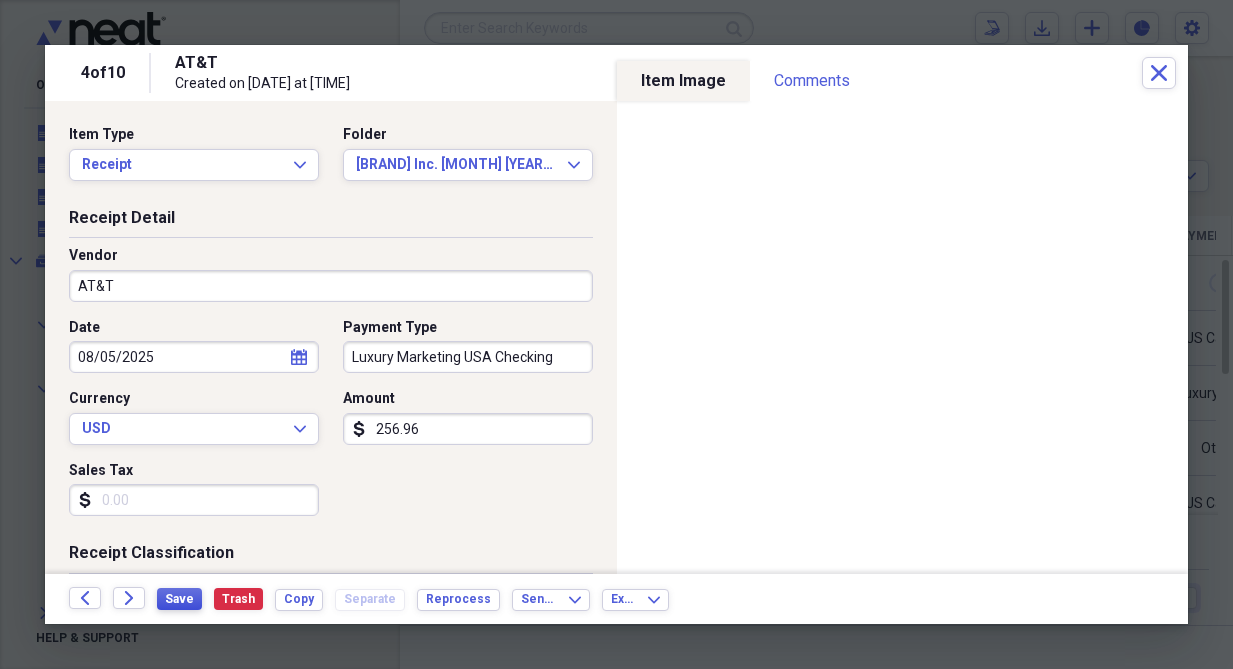 click on "Save" at bounding box center [179, 599] 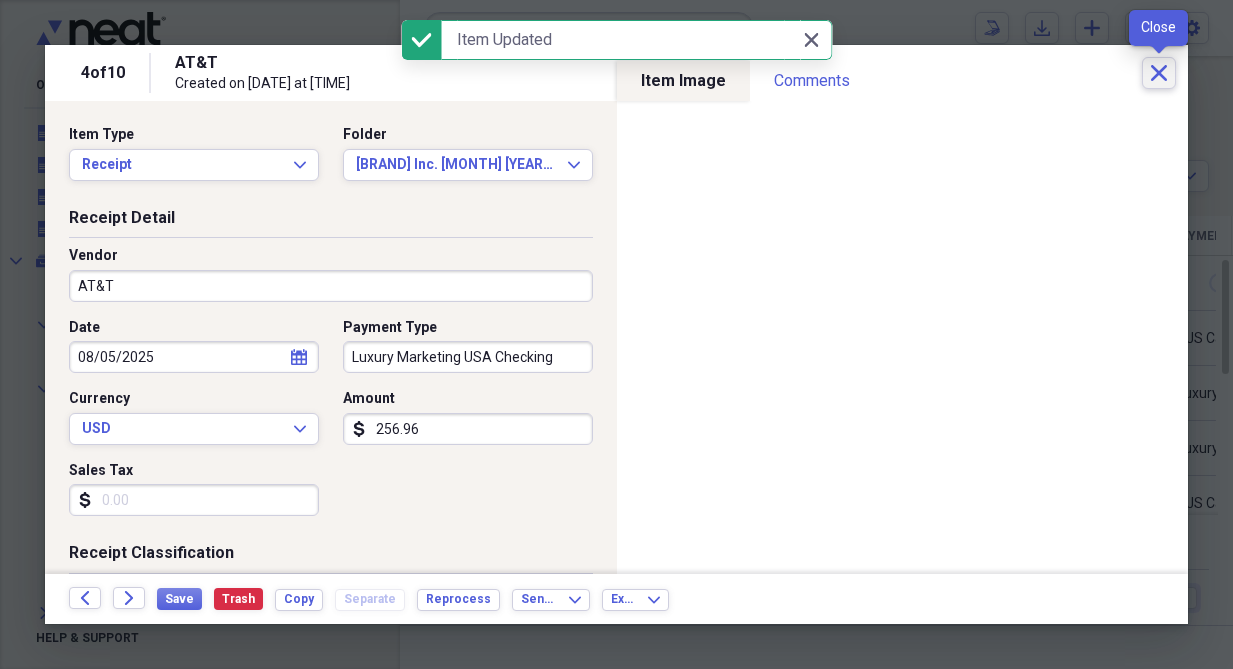 click 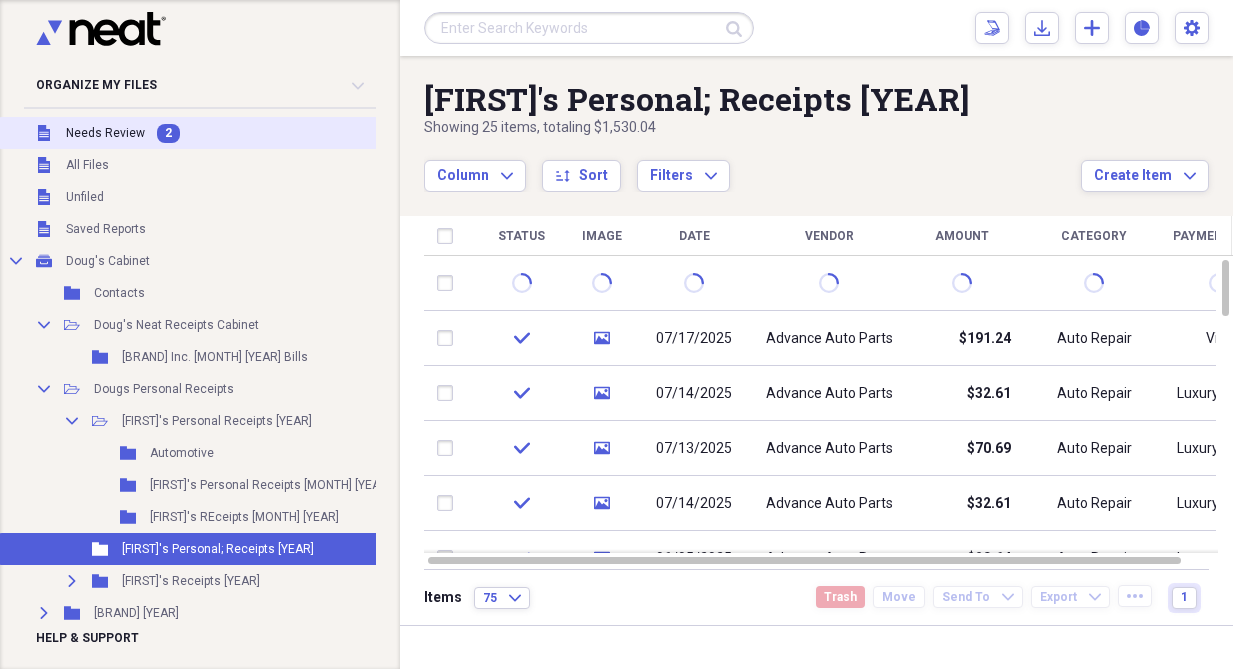 click on "2" at bounding box center (168, 133) 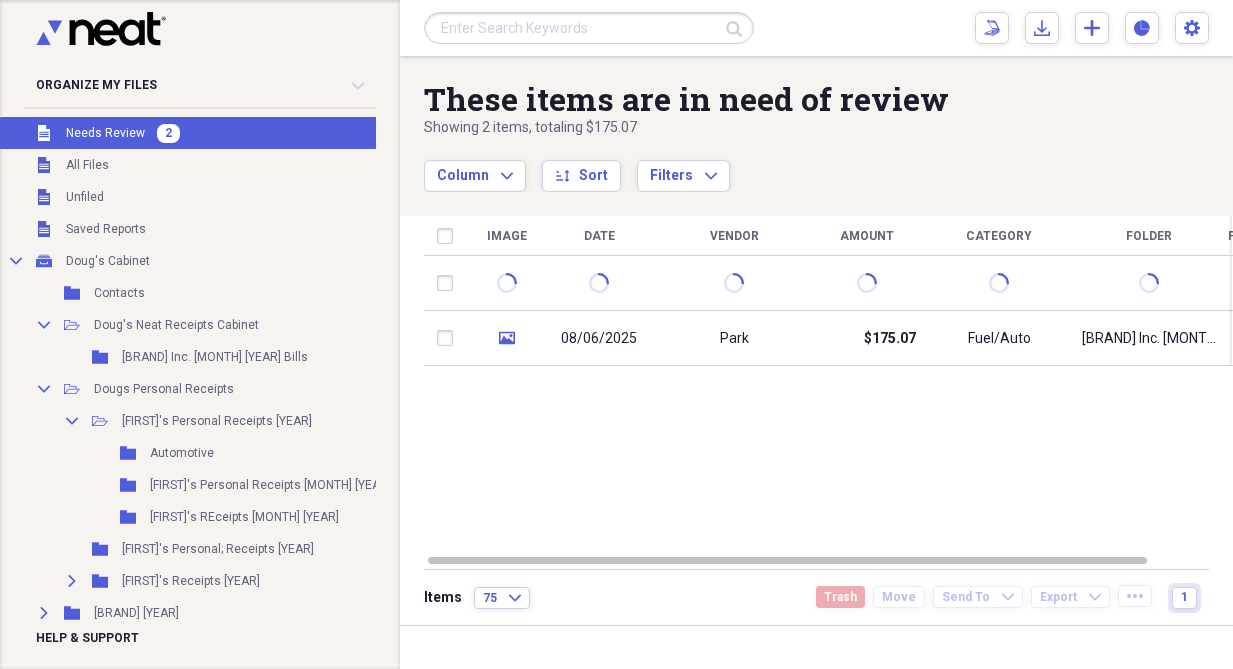 click on "2" at bounding box center (168, 133) 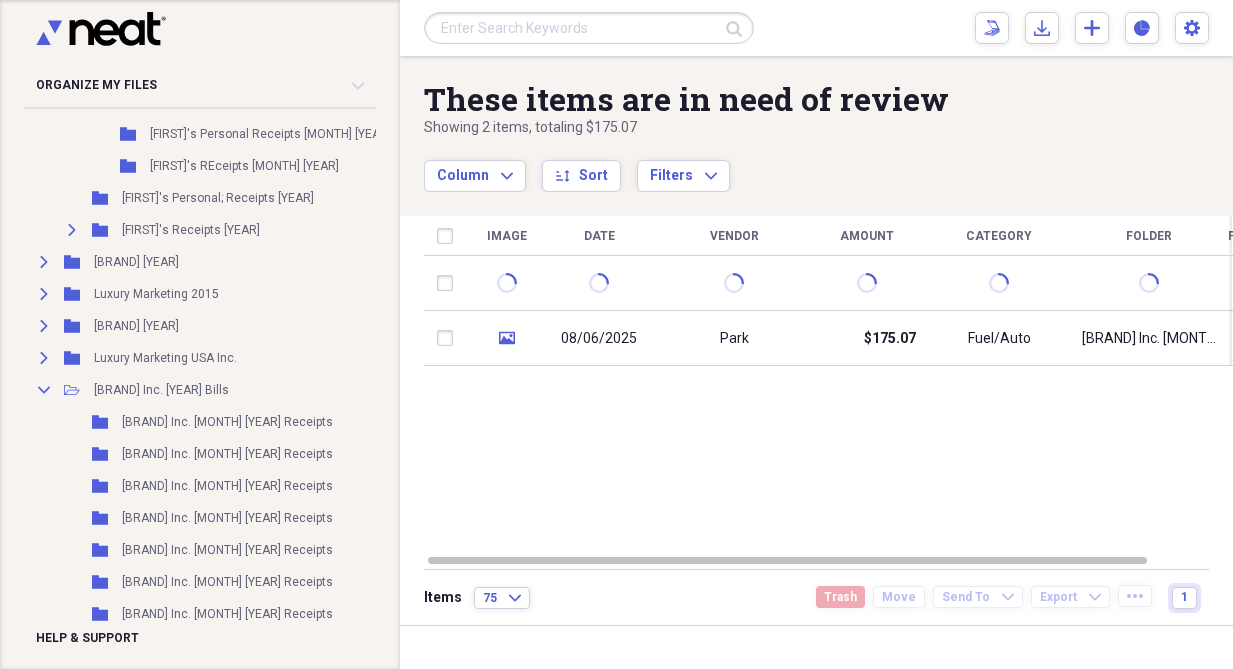 scroll, scrollTop: 356, scrollLeft: 0, axis: vertical 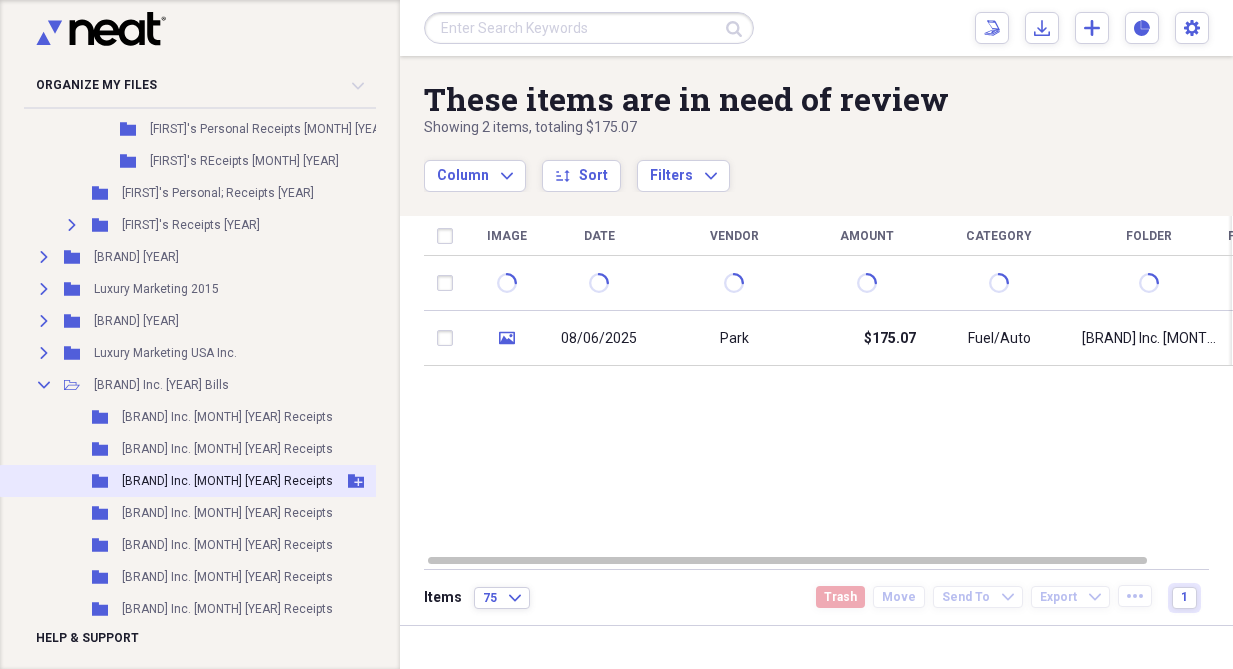 click on "[BRAND] Inc. [MONTH] [YEAR] Receipts" at bounding box center [227, 481] 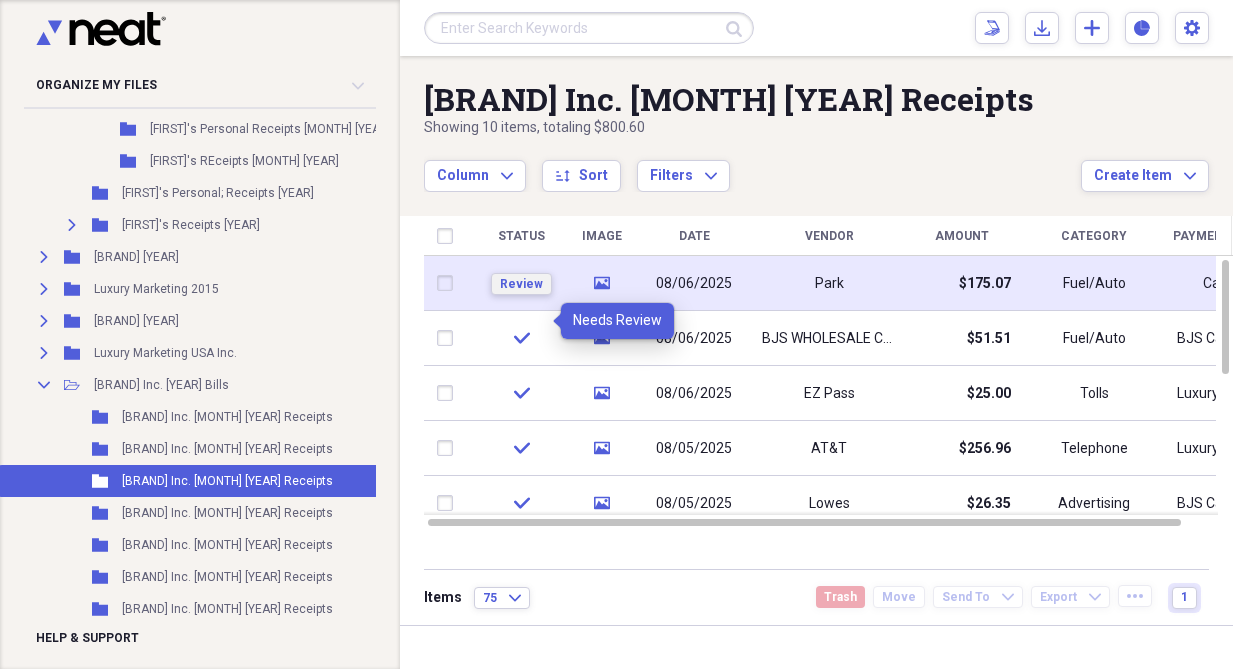 click on "Review" at bounding box center [521, 284] 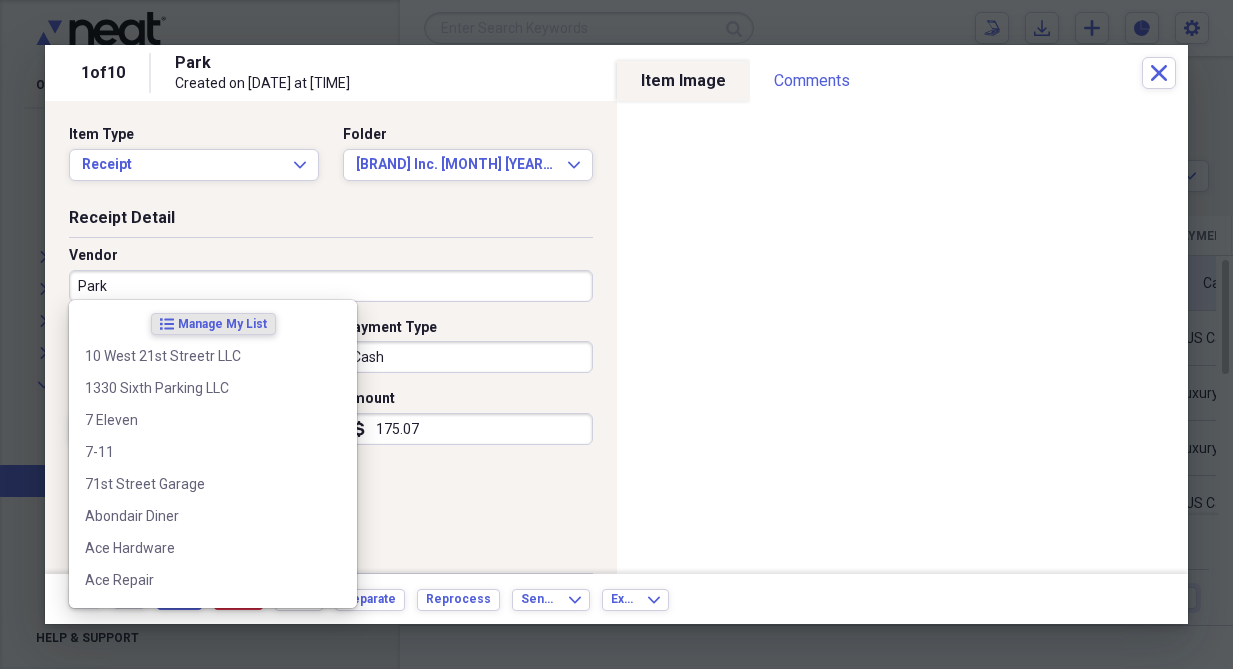click on "Park" at bounding box center (331, 286) 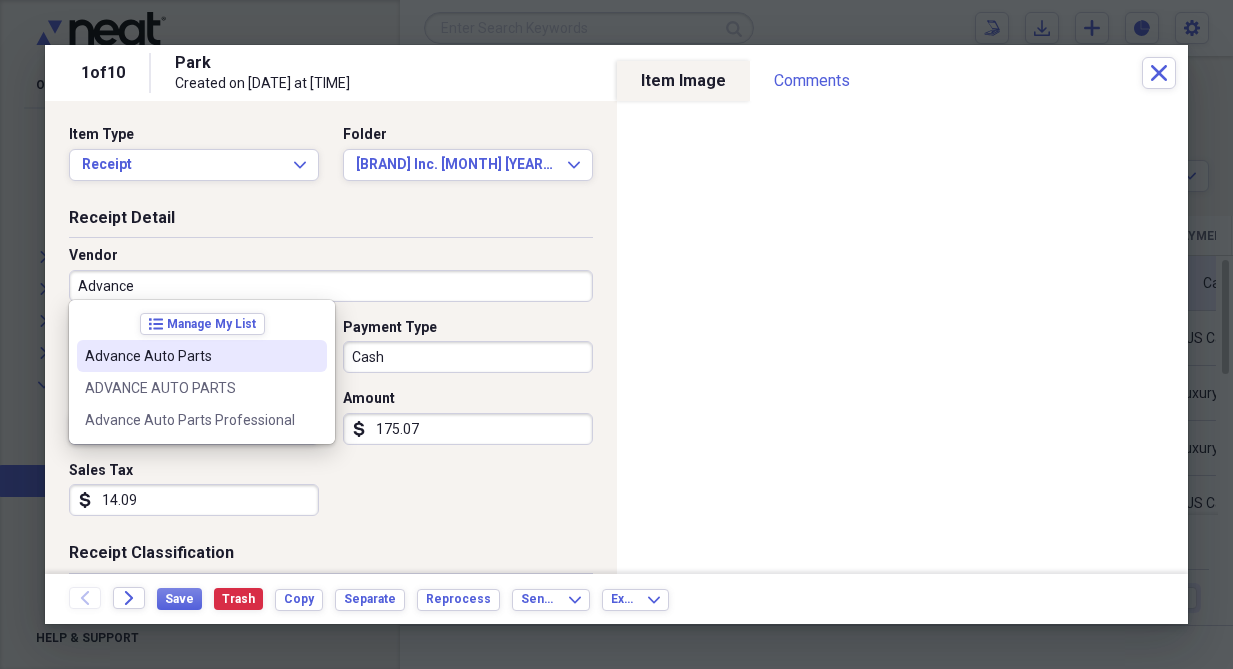 click on "Advance Auto Parts" at bounding box center [190, 356] 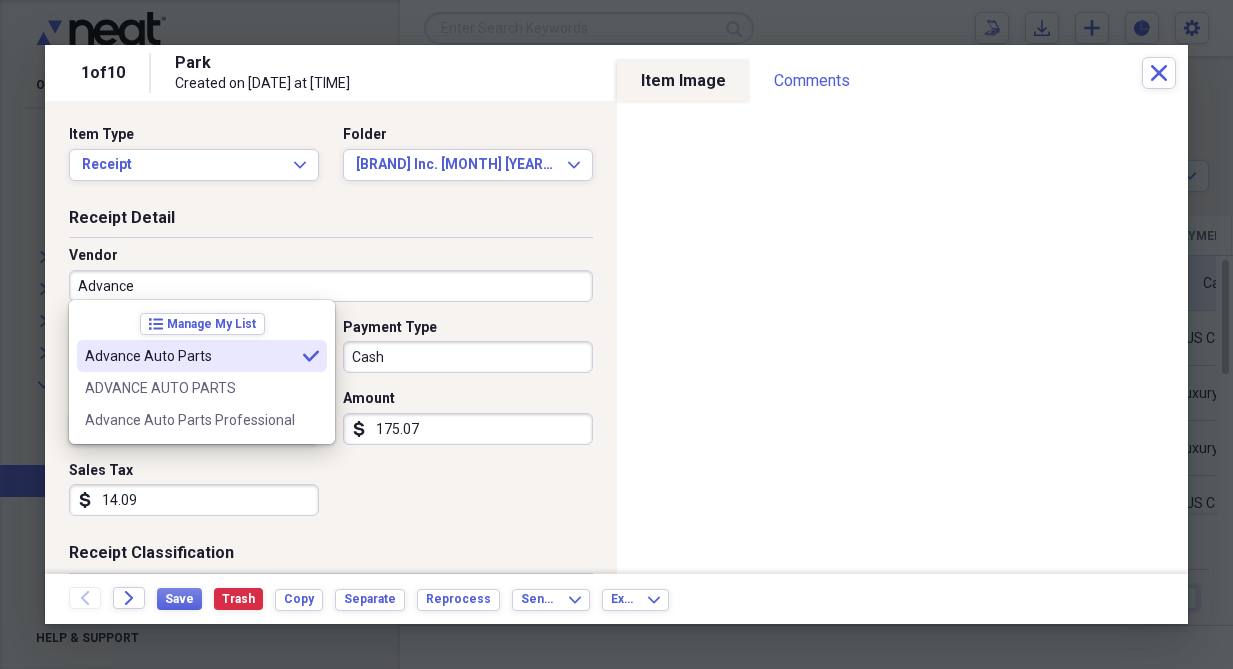 type on "Advance Auto Parts" 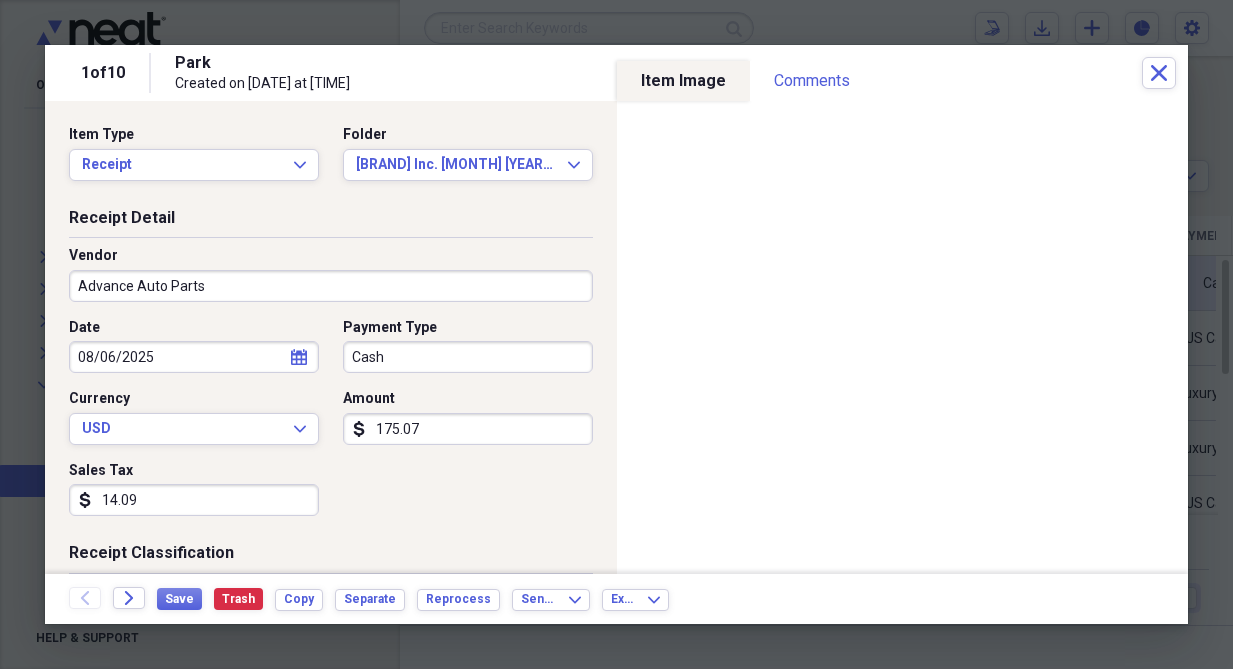 type on "Auto Repair" 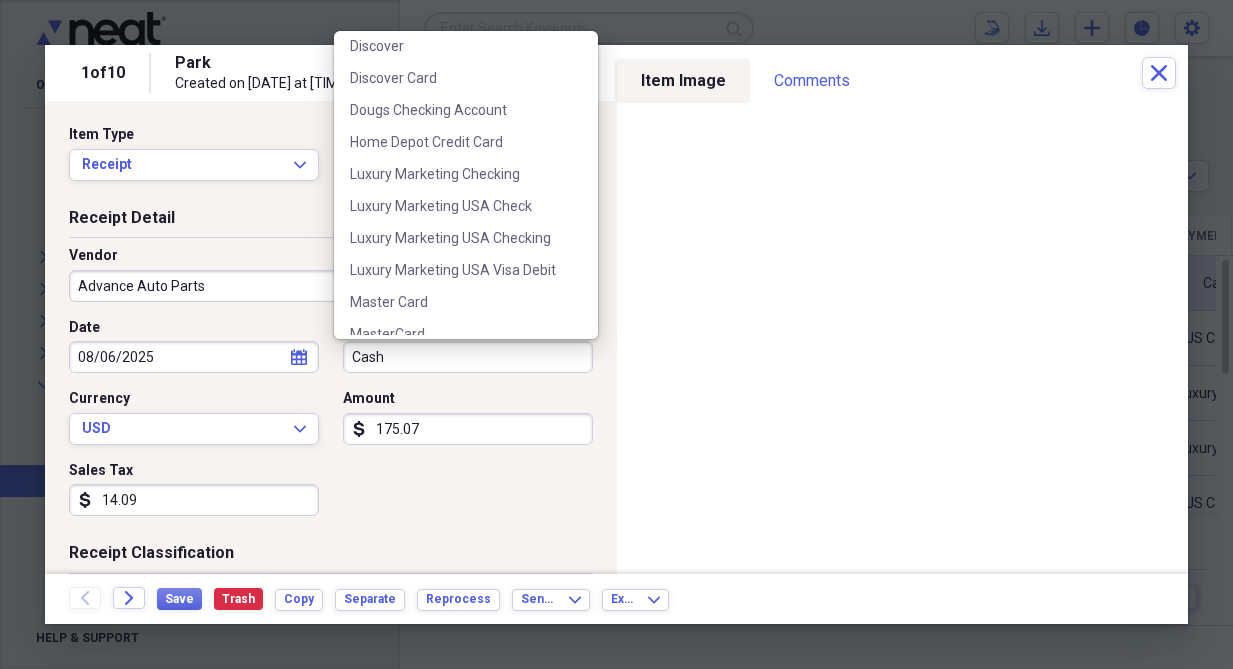 scroll, scrollTop: 524, scrollLeft: 0, axis: vertical 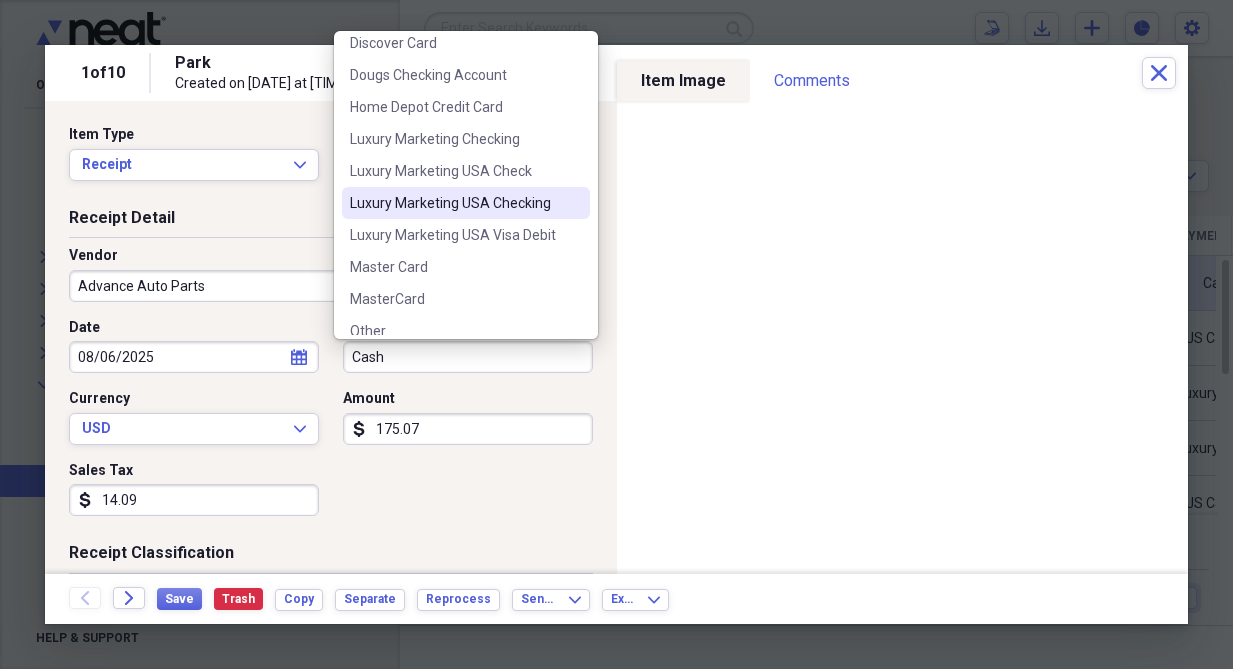 click on "Luxury Marketing USA Checking" at bounding box center [454, 203] 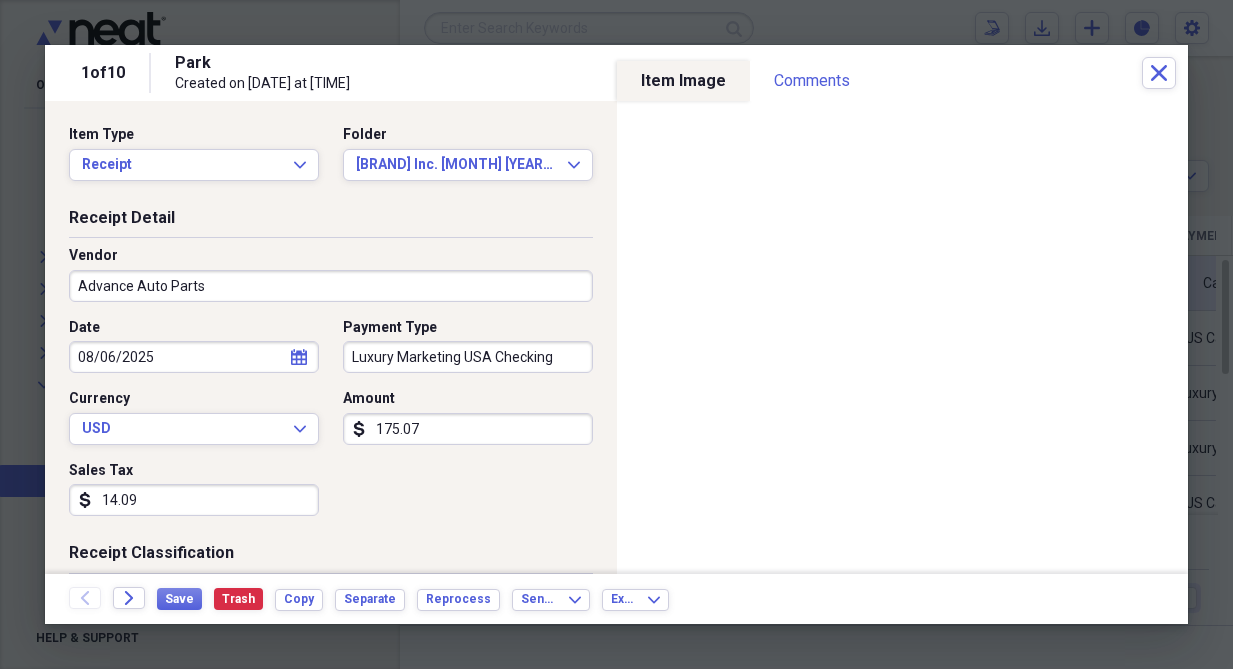 drag, startPoint x: 427, startPoint y: 431, endPoint x: 331, endPoint y: 434, distance: 96.04687 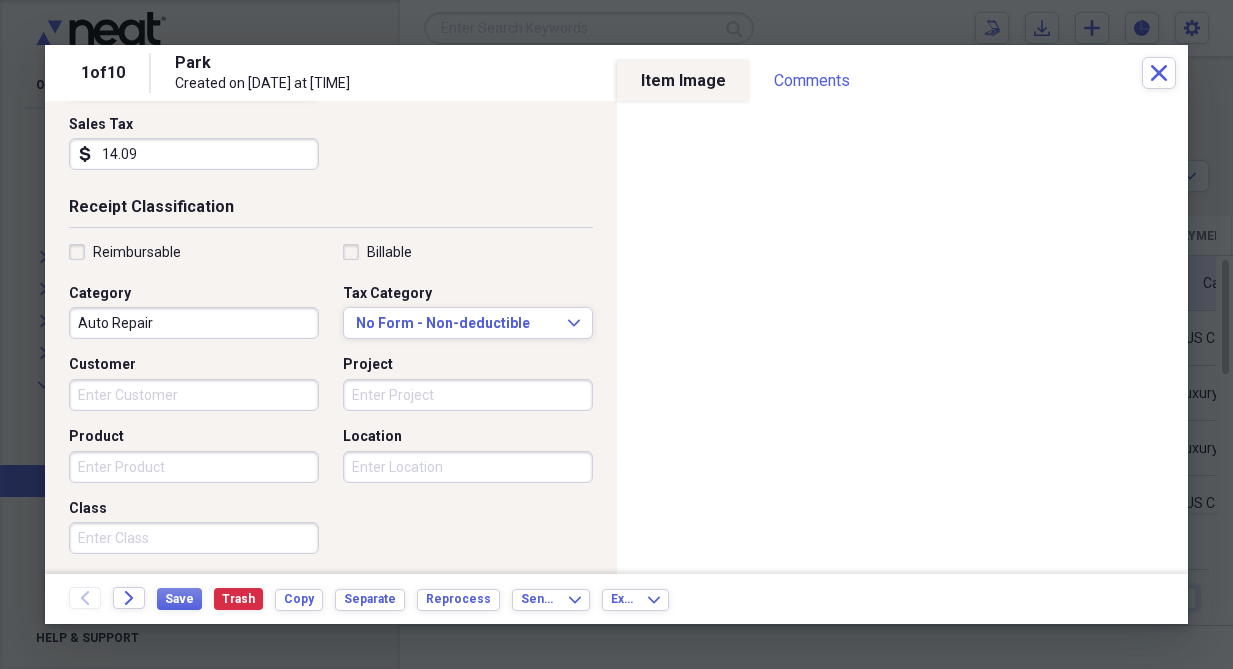 scroll, scrollTop: 351, scrollLeft: 0, axis: vertical 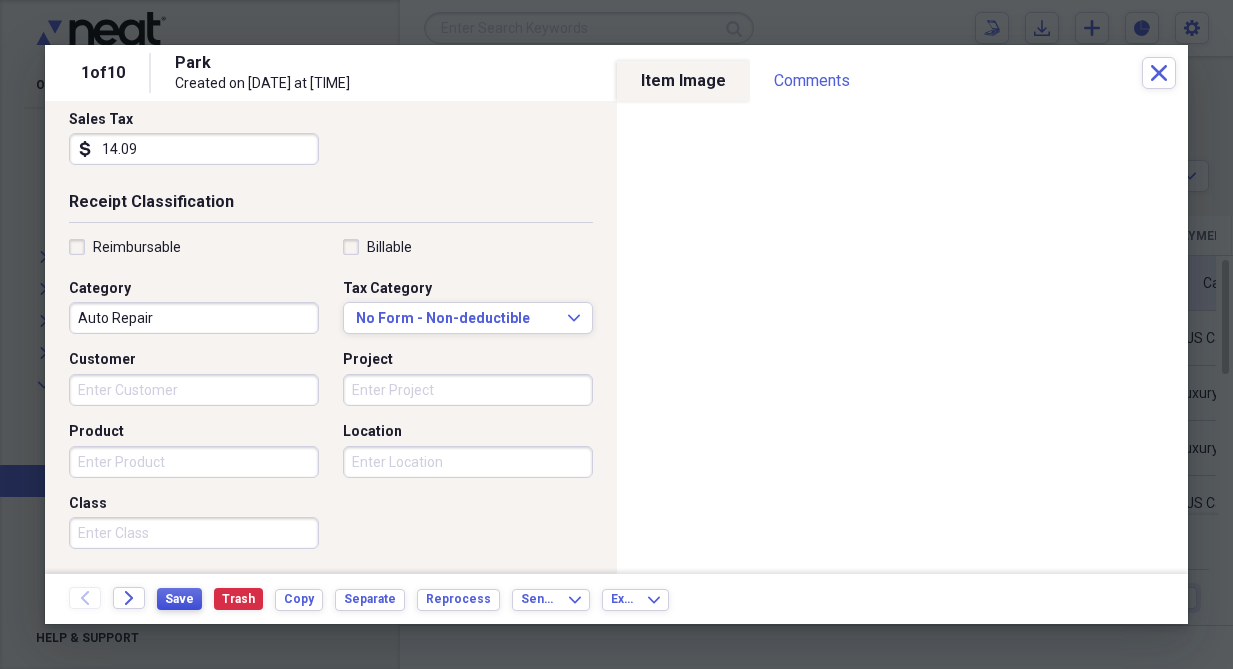 type on "86.82" 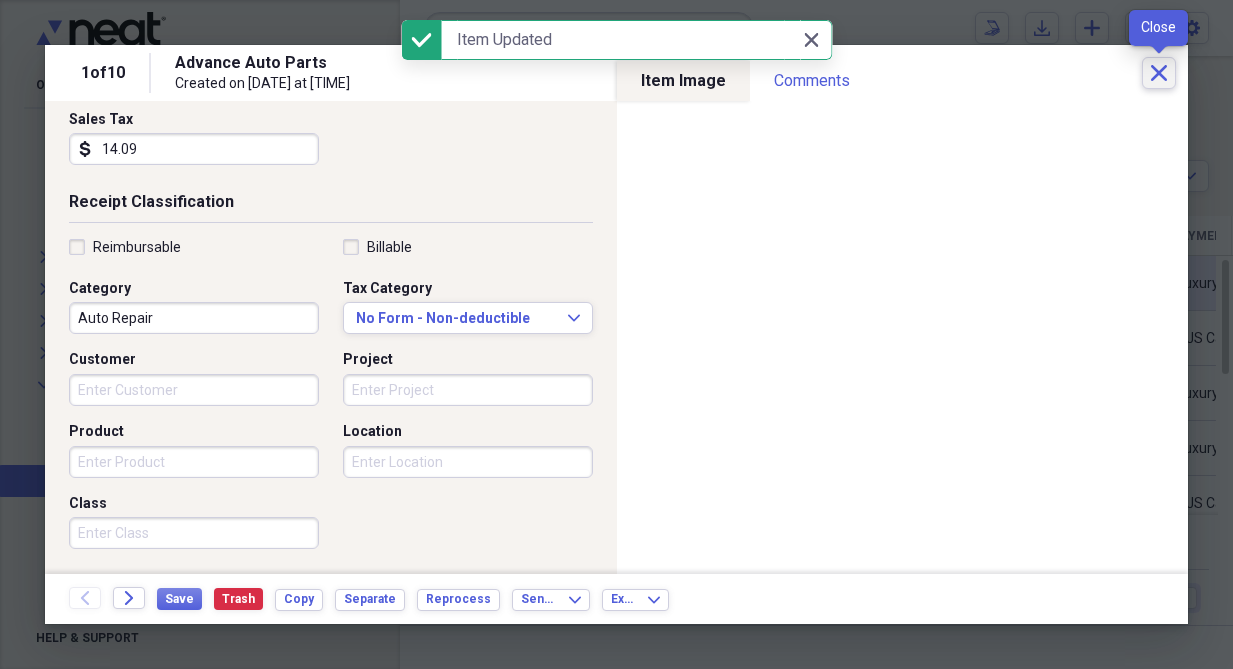 click on "Close" 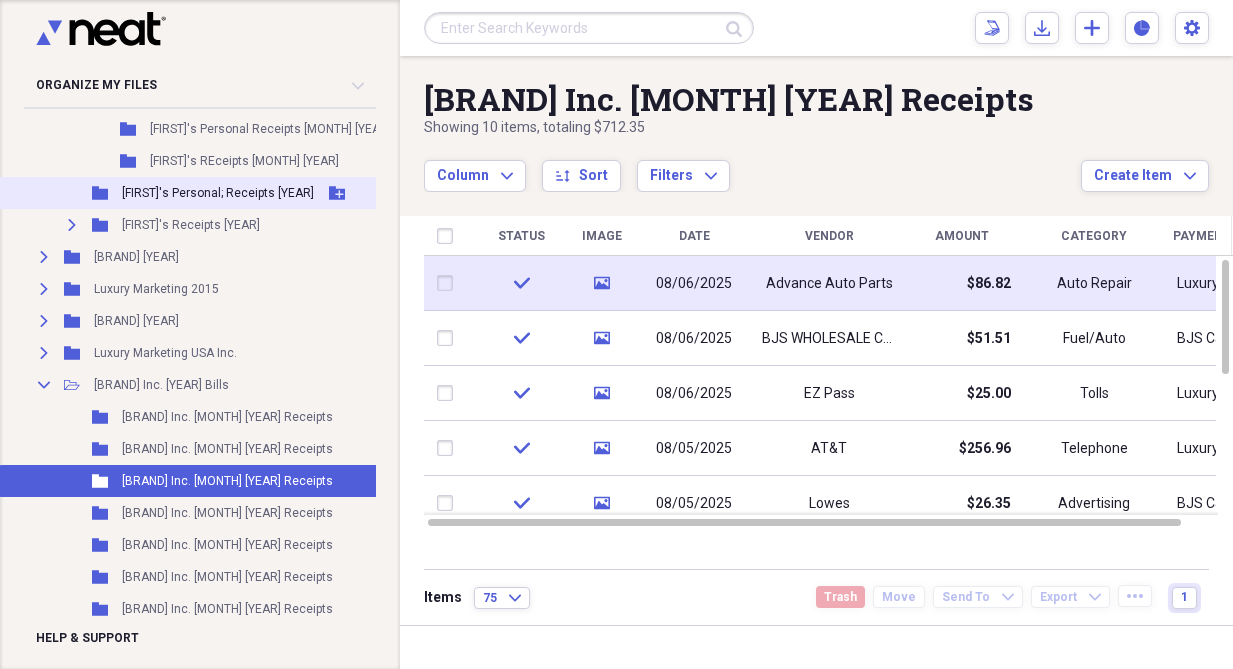 click on "[FIRST]'s Personal; Receipts [YEAR]" at bounding box center [218, 193] 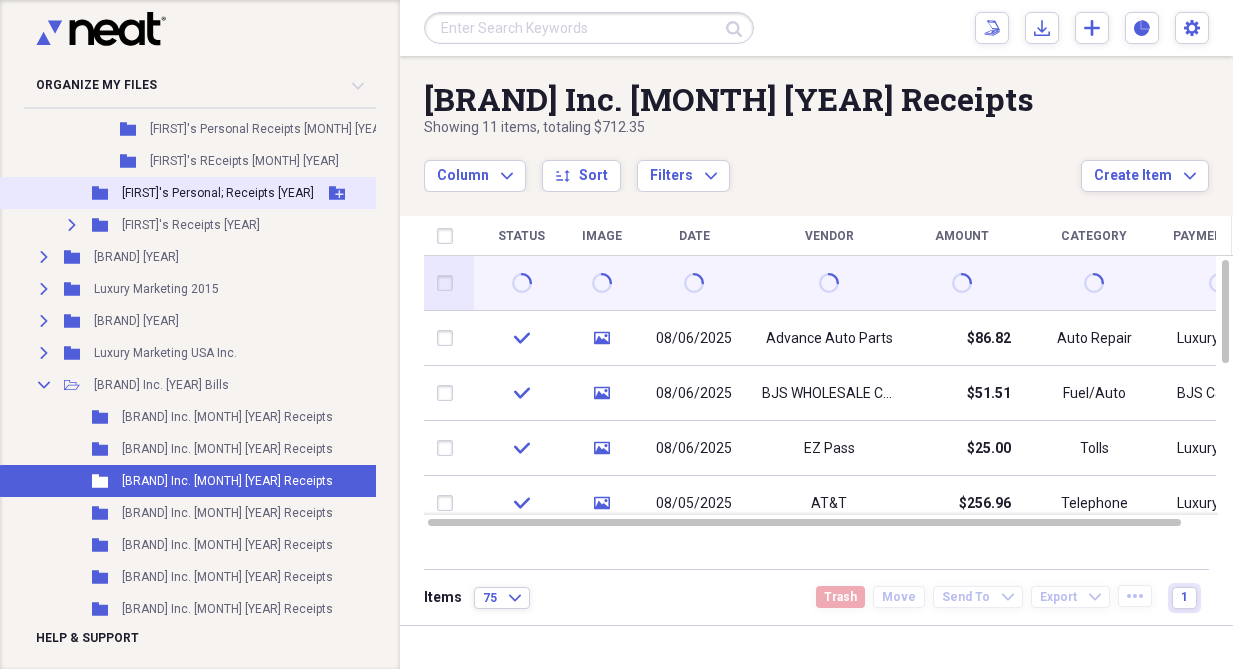 click on "[FIRST]'s Personal; Receipts [YEAR]" at bounding box center (218, 193) 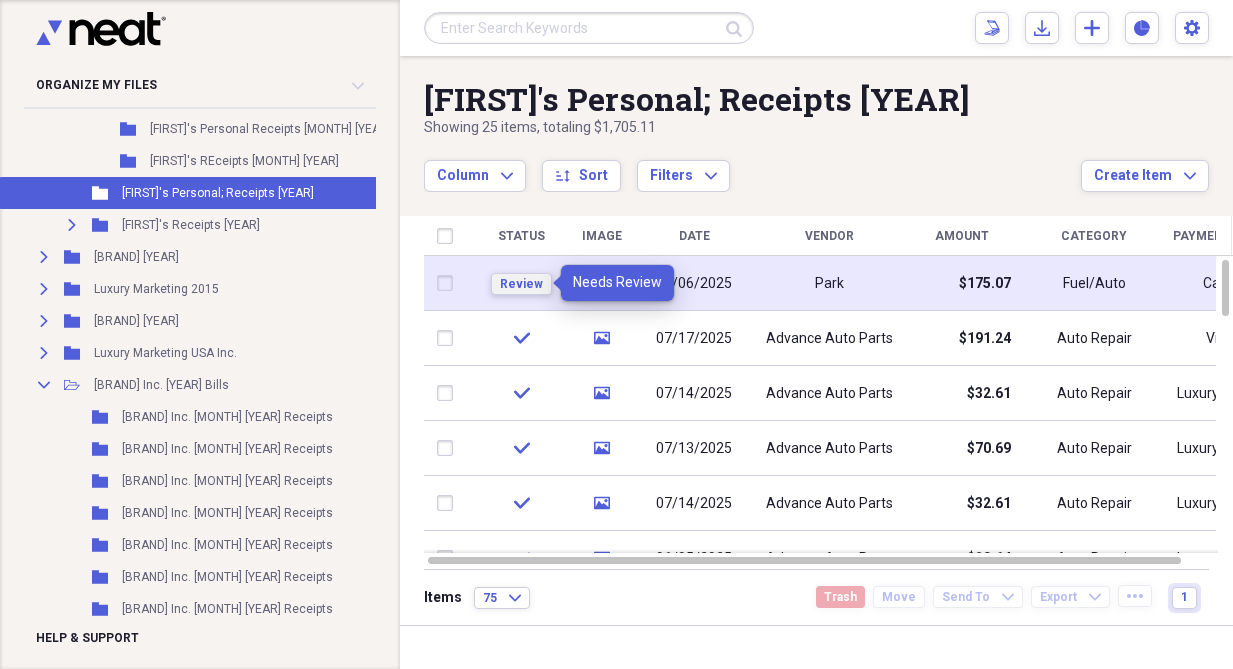 click on "Review" at bounding box center [521, 284] 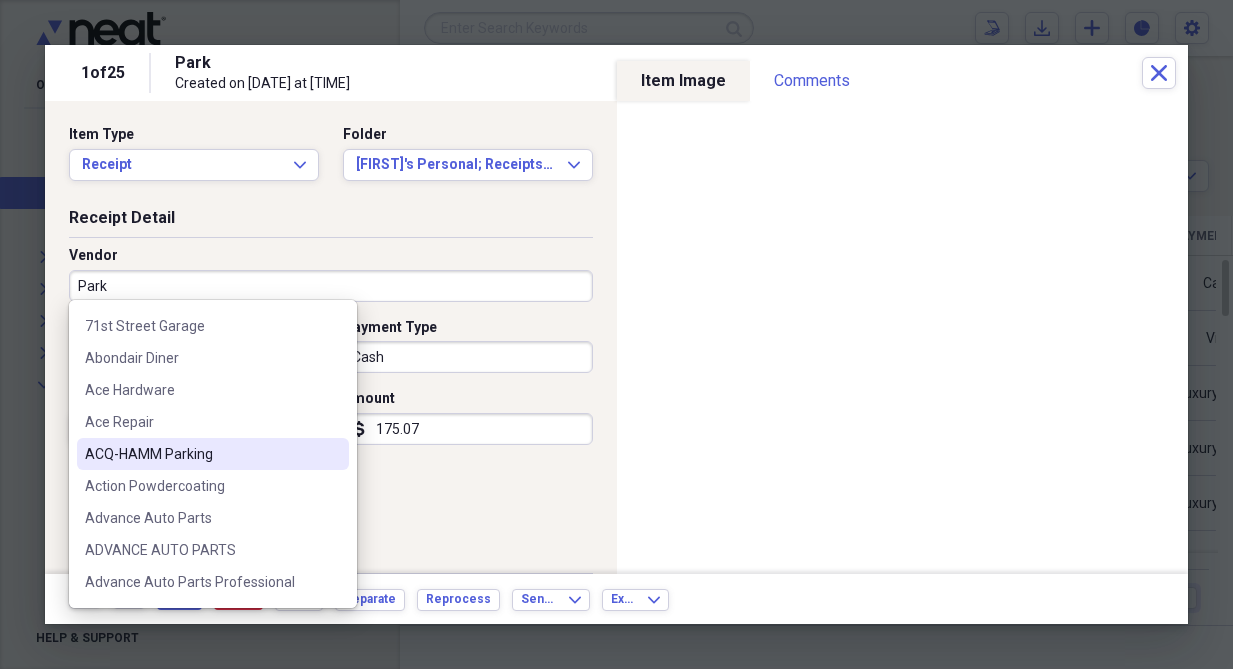 scroll, scrollTop: 160, scrollLeft: 0, axis: vertical 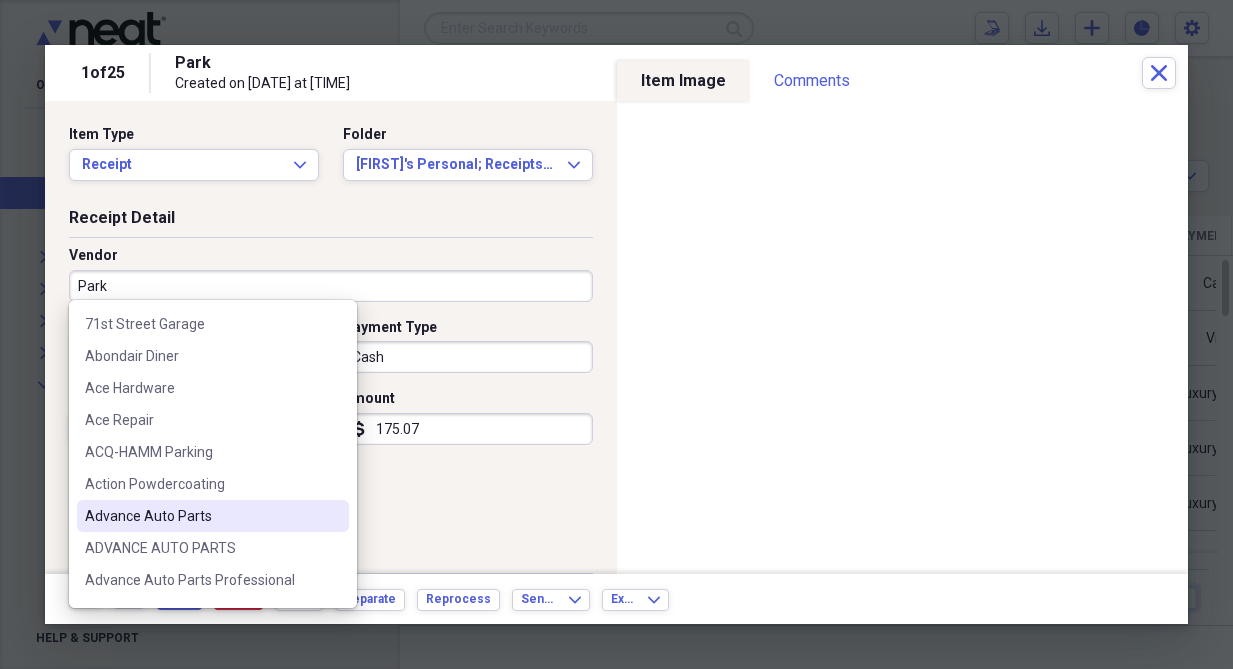click on "Advance Auto Parts" at bounding box center [201, 516] 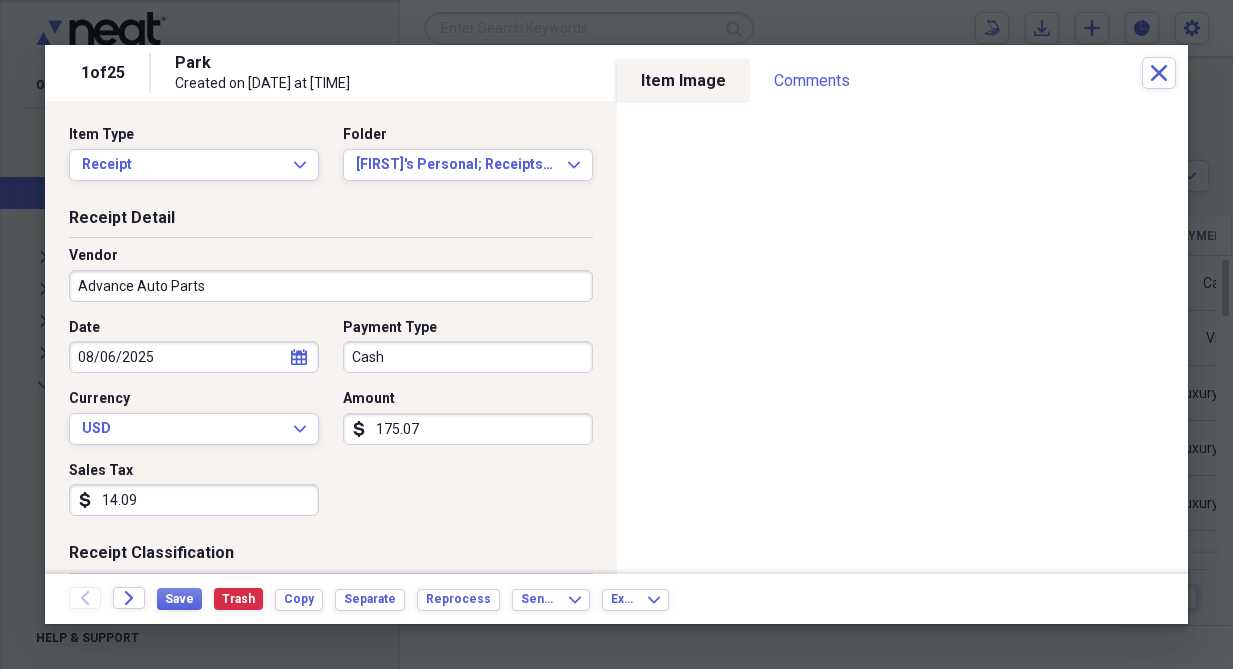 type on "Auto Repair" 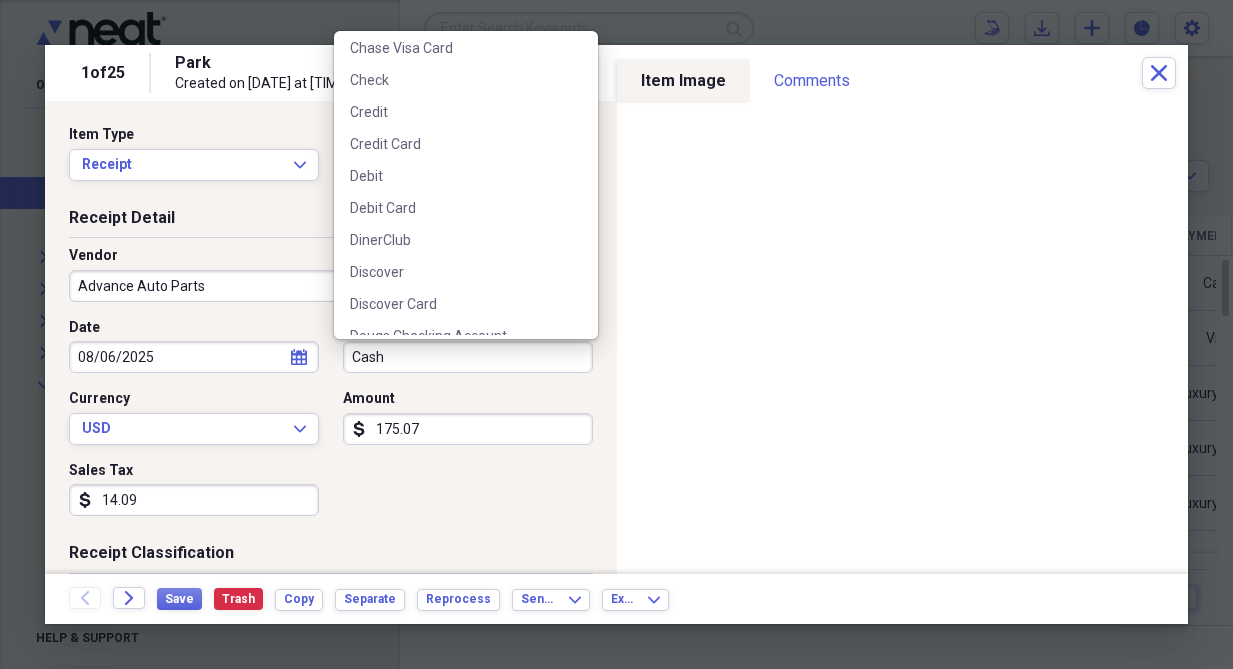 scroll, scrollTop: 525, scrollLeft: 0, axis: vertical 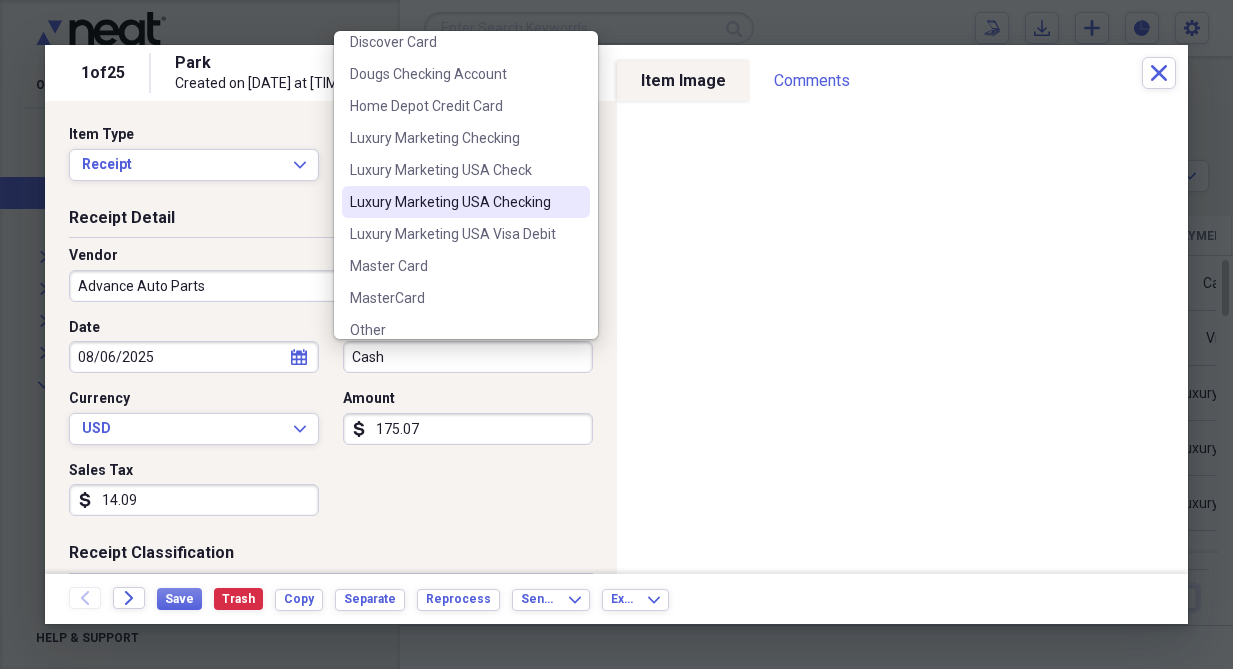 click on "Luxury Marketing USA Checking" at bounding box center (454, 202) 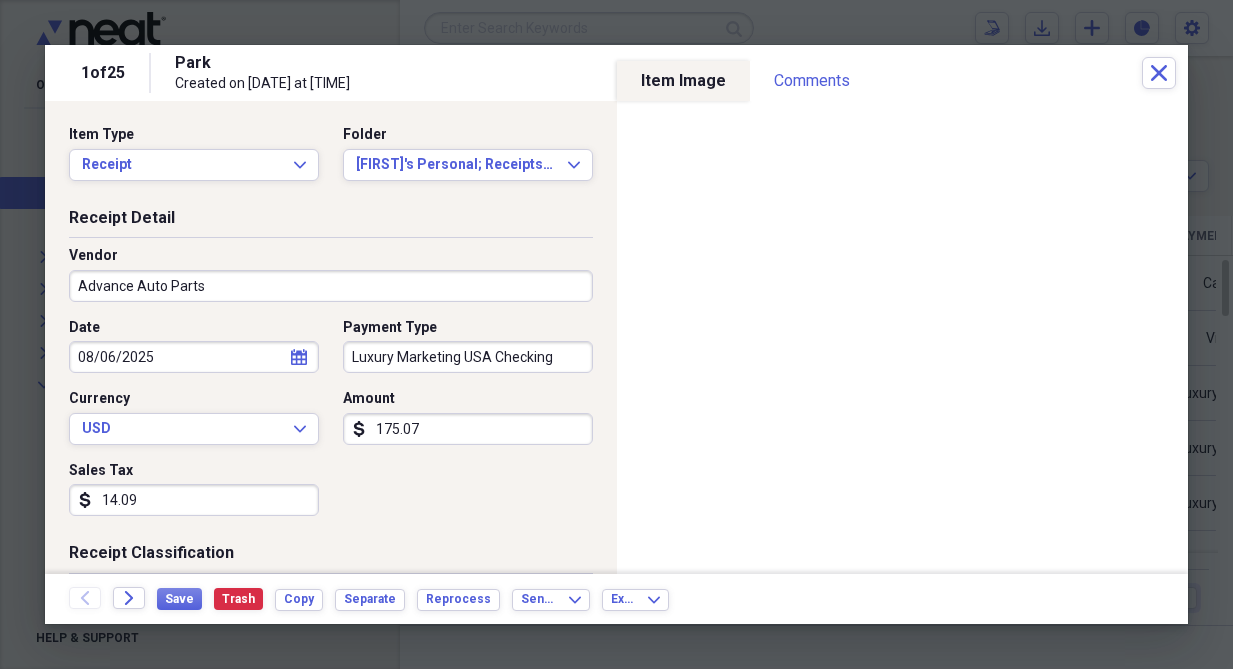 drag, startPoint x: 446, startPoint y: 421, endPoint x: 484, endPoint y: 406, distance: 40.853397 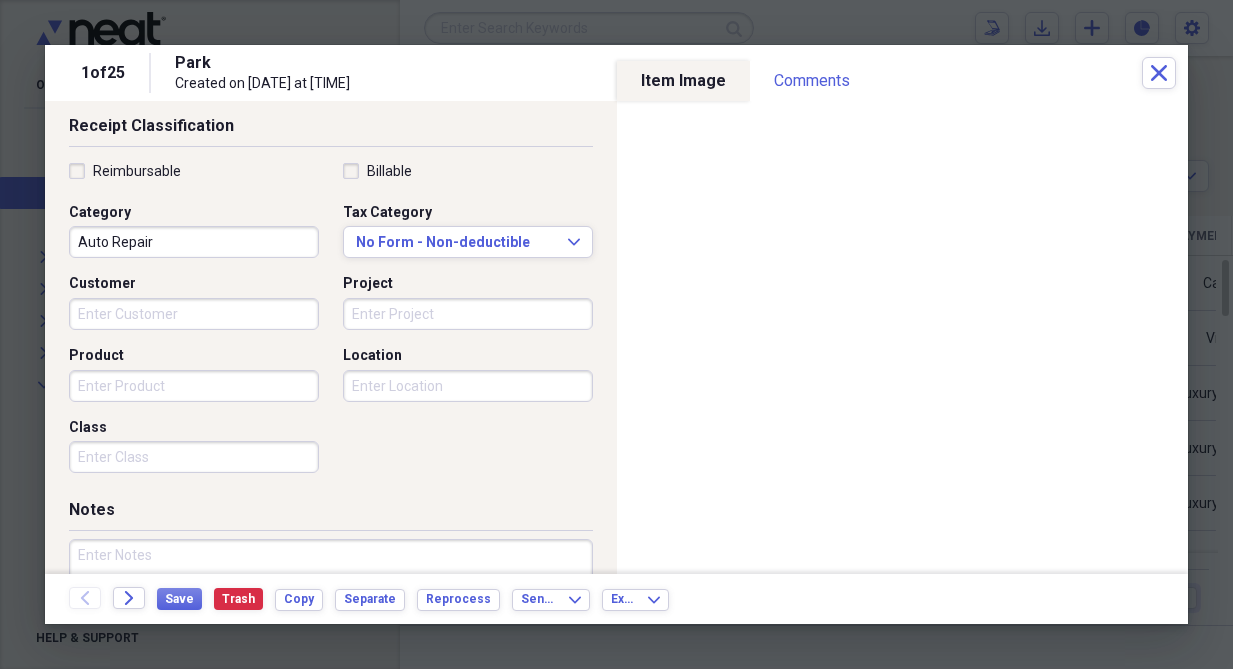 scroll, scrollTop: 541, scrollLeft: 0, axis: vertical 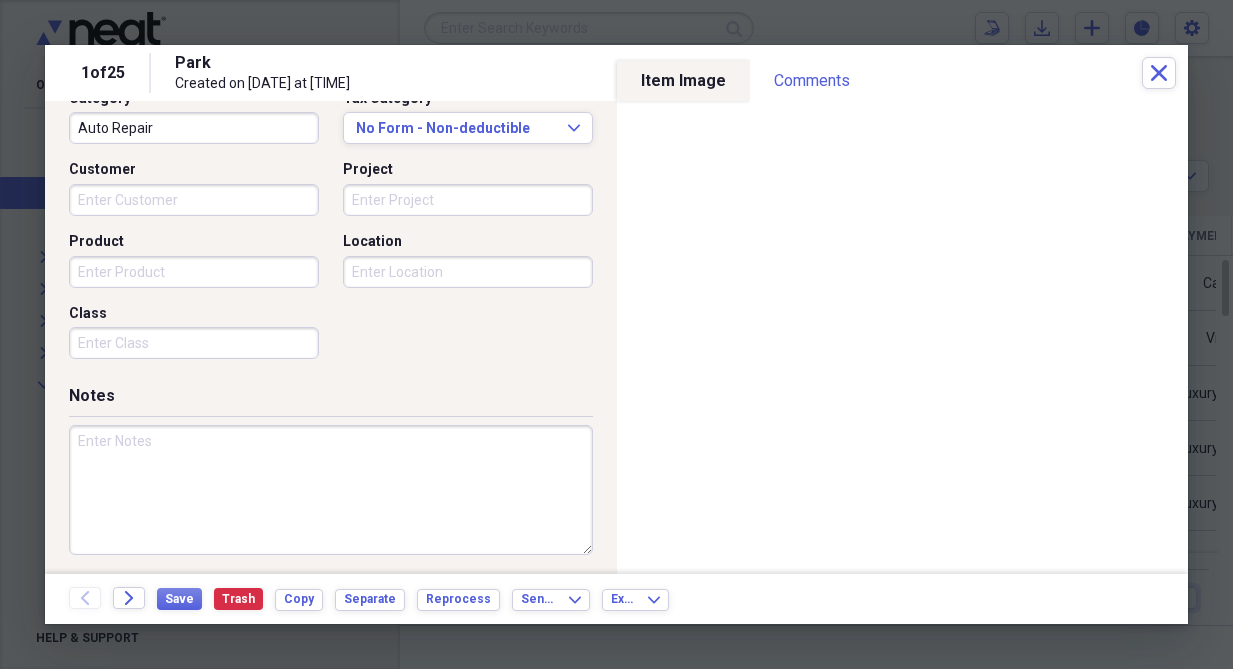 type on "86.42" 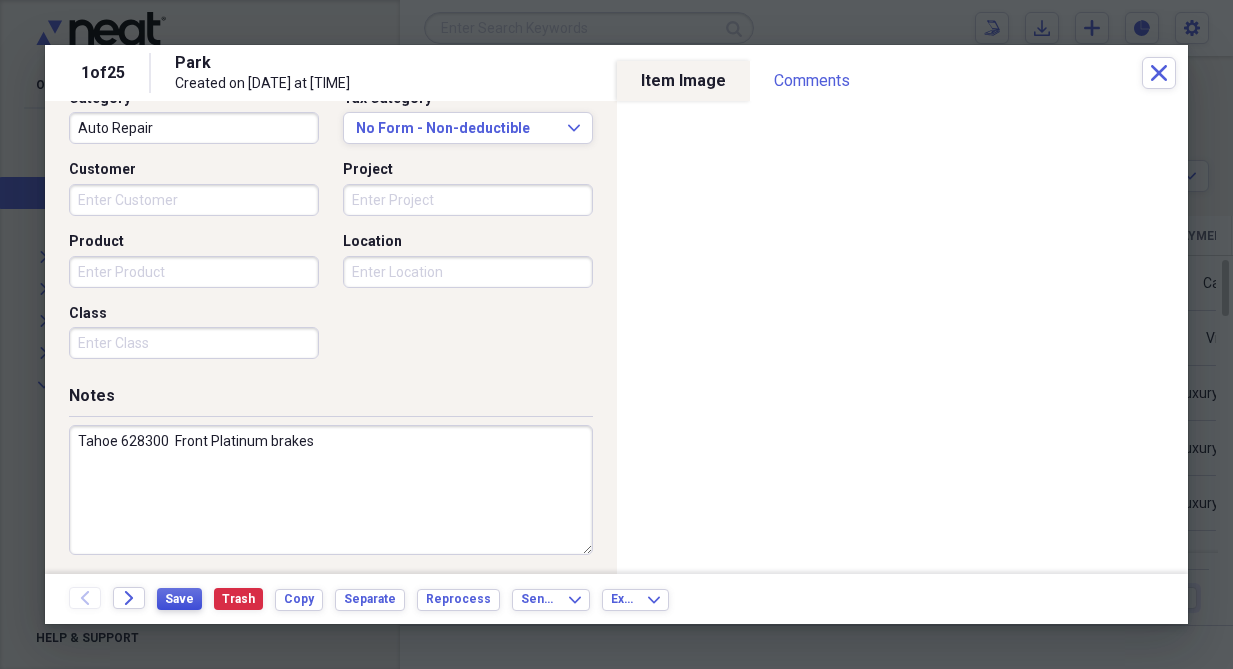 type on "Tahoe 628300  Front Platinum brakes" 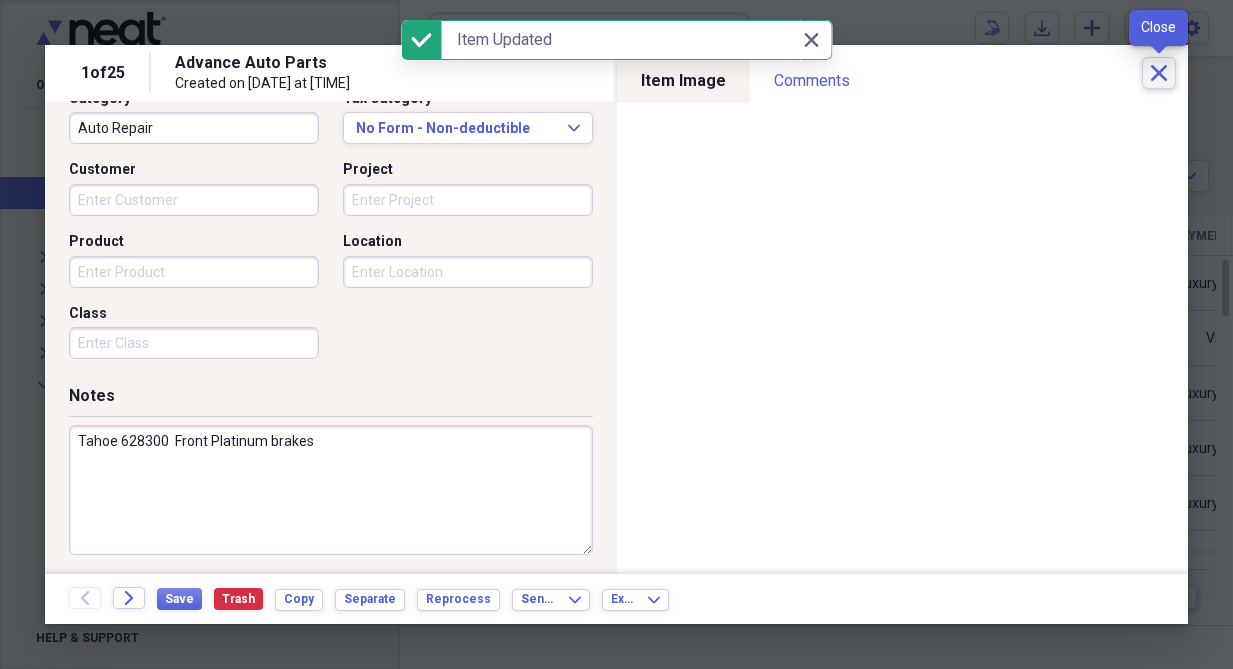 click 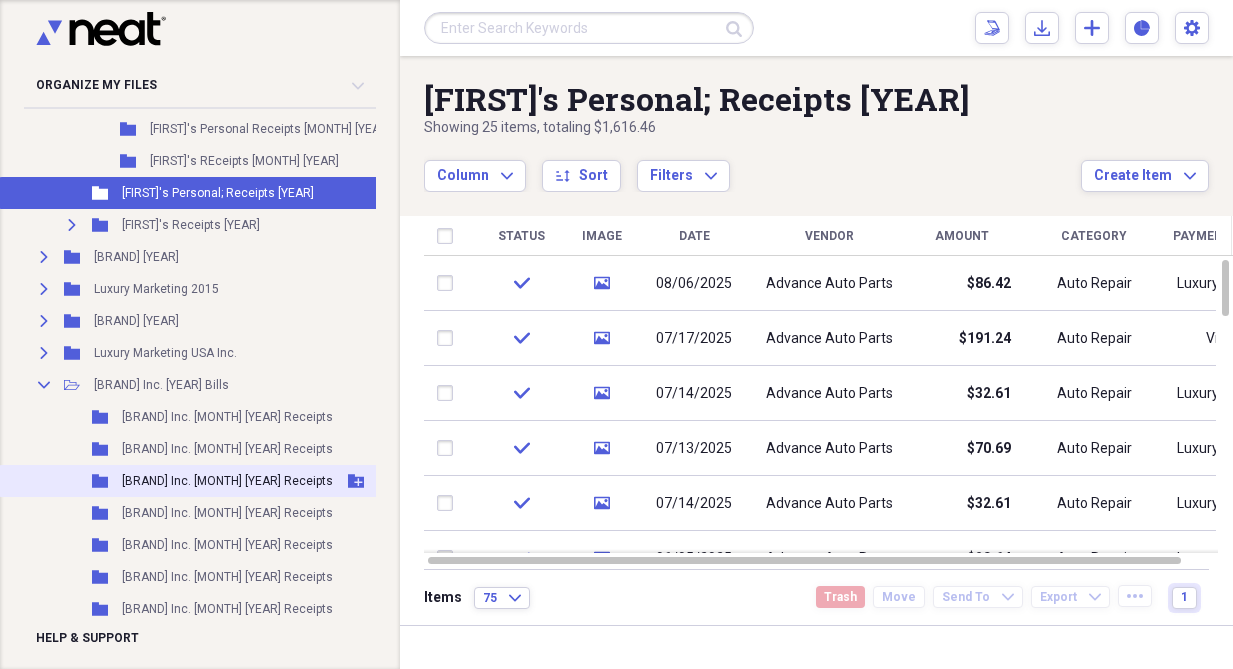 click on "[BRAND] Inc. [MONTH] [YEAR] Receipts" at bounding box center [227, 481] 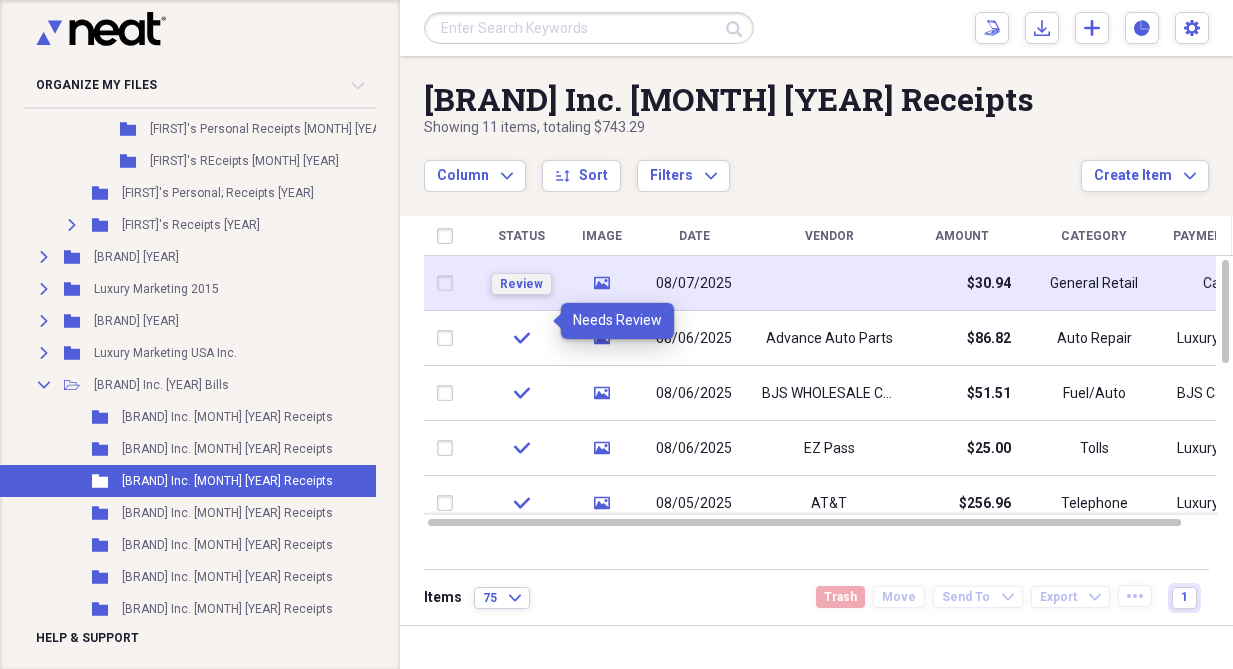 click on "Review" at bounding box center (521, 284) 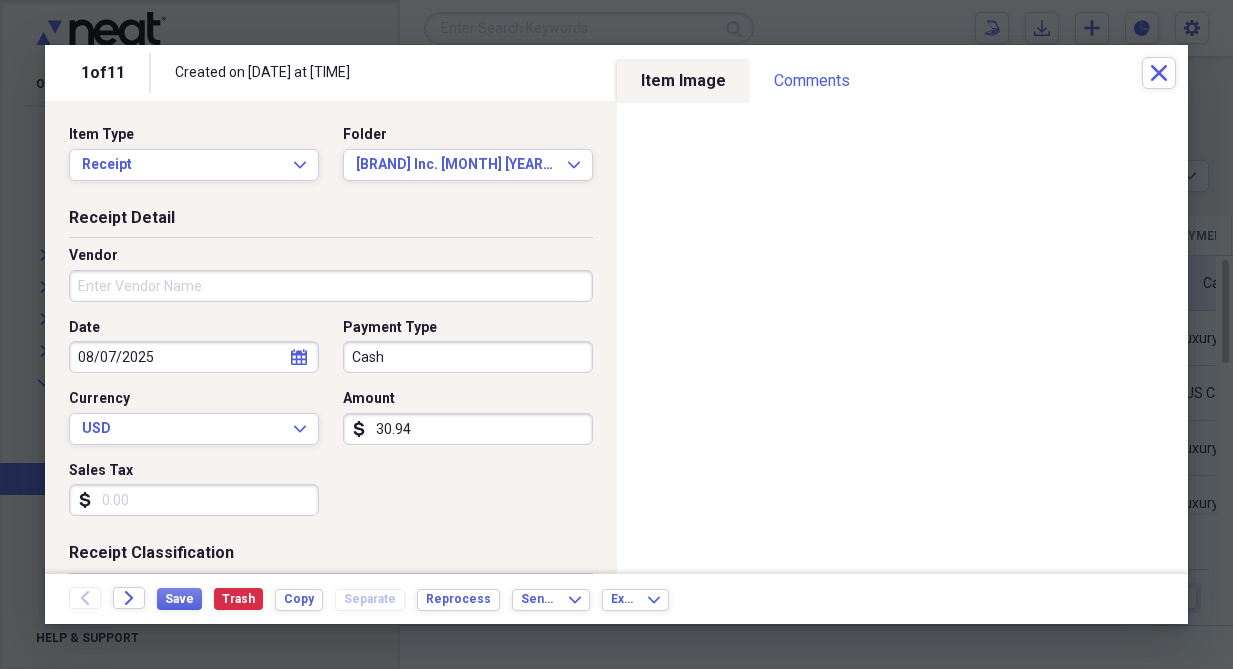 click on "Vendor" at bounding box center (331, 286) 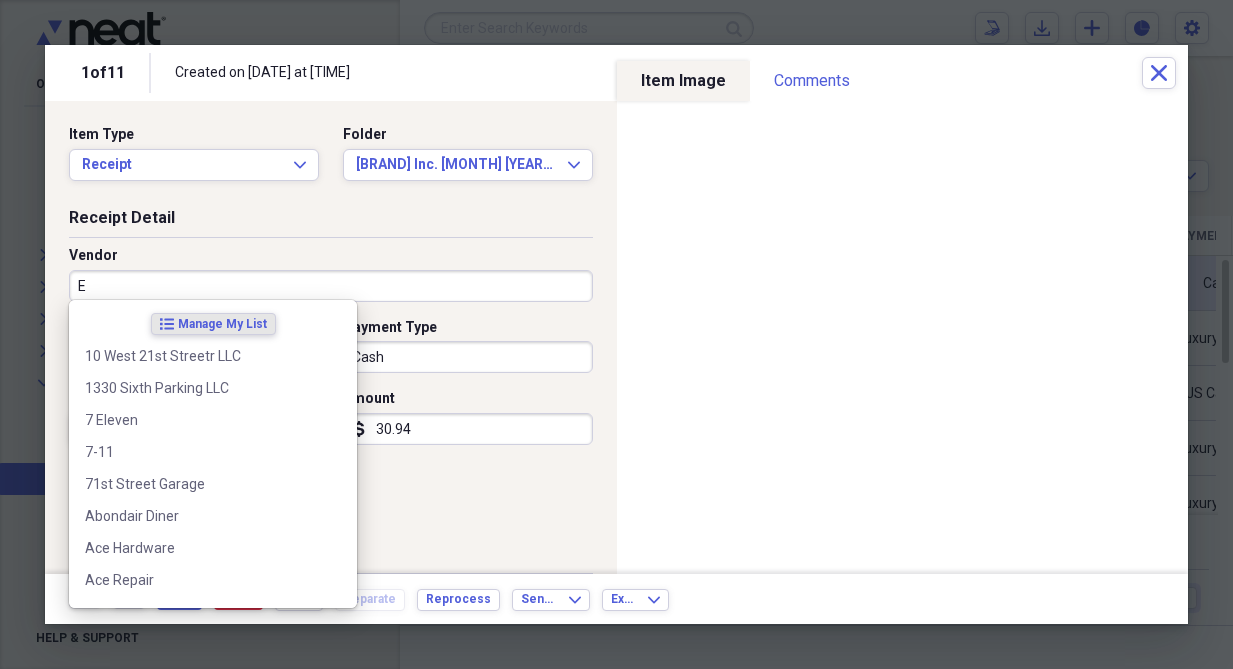 type on "EZ" 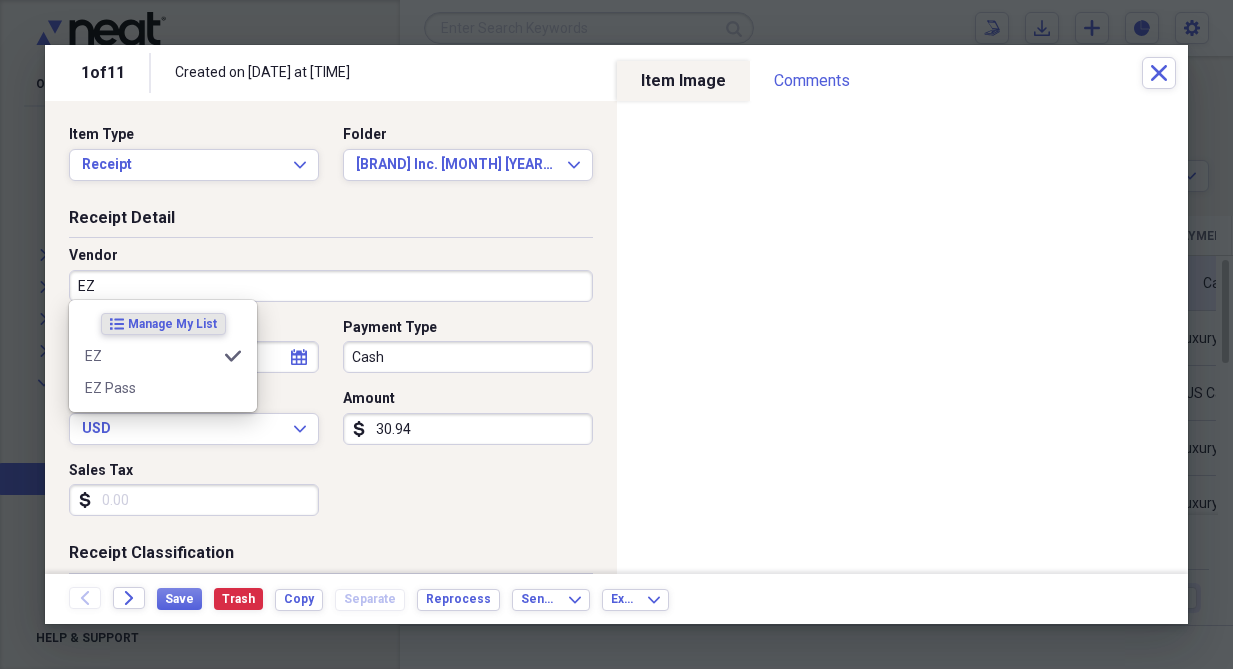 type on "Transportation" 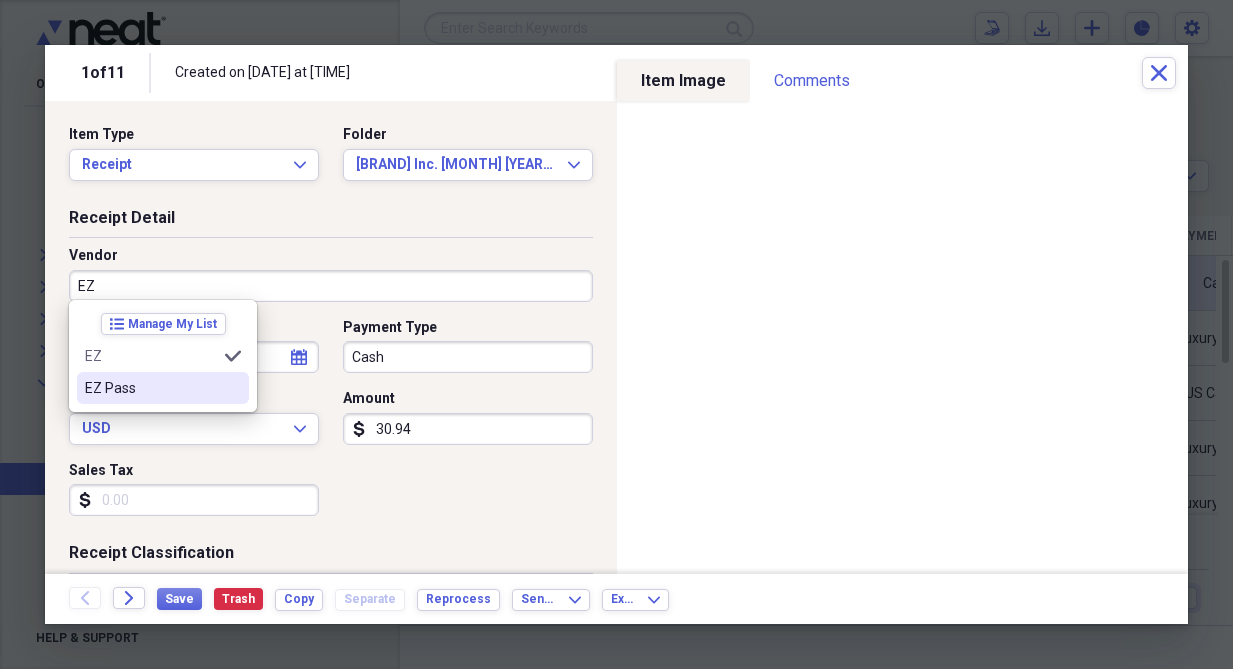 click on "EZ Pass" at bounding box center (151, 388) 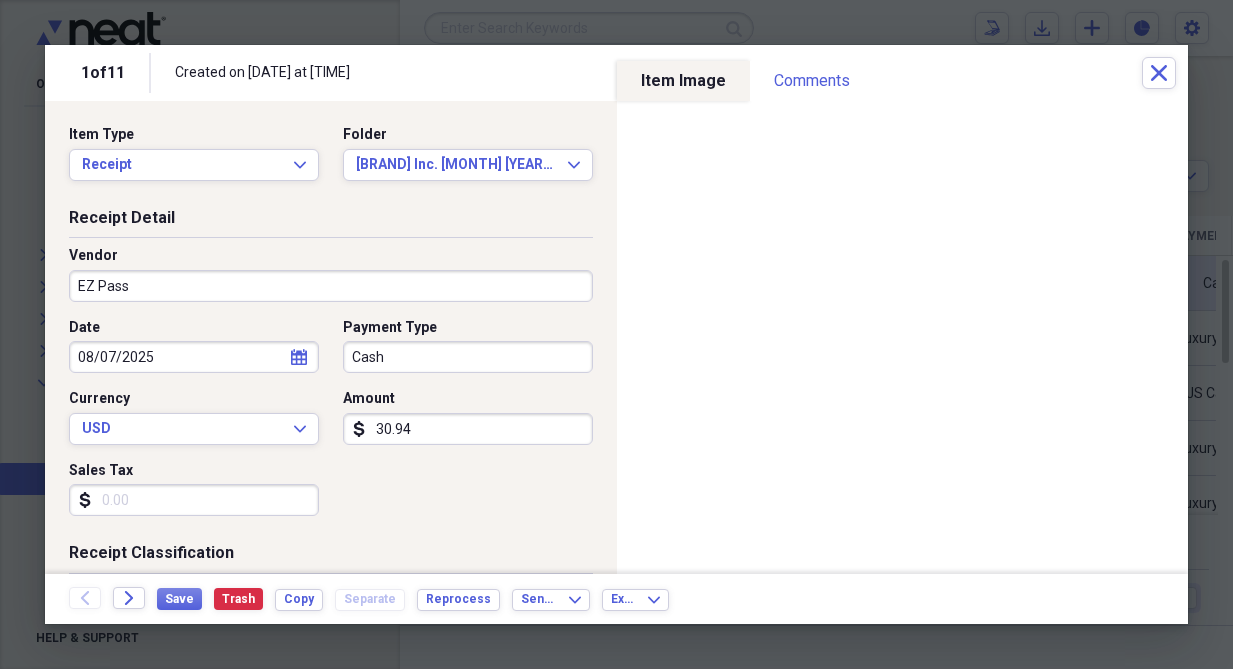 type on "Travel" 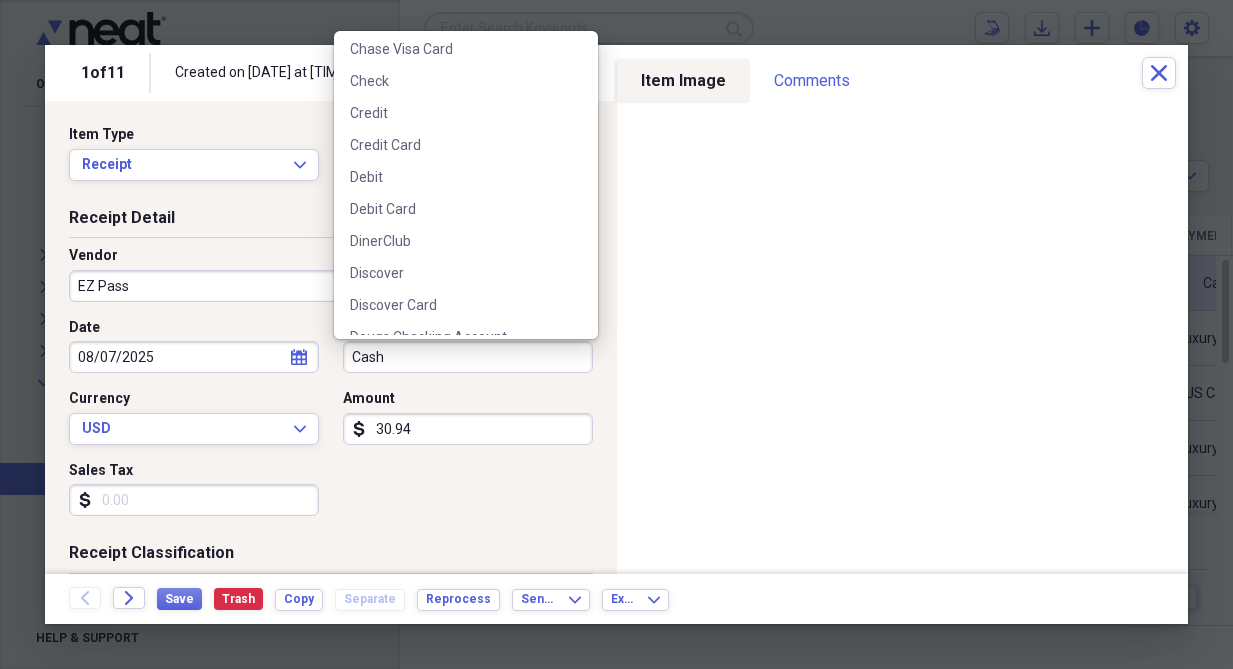 scroll, scrollTop: 524, scrollLeft: 0, axis: vertical 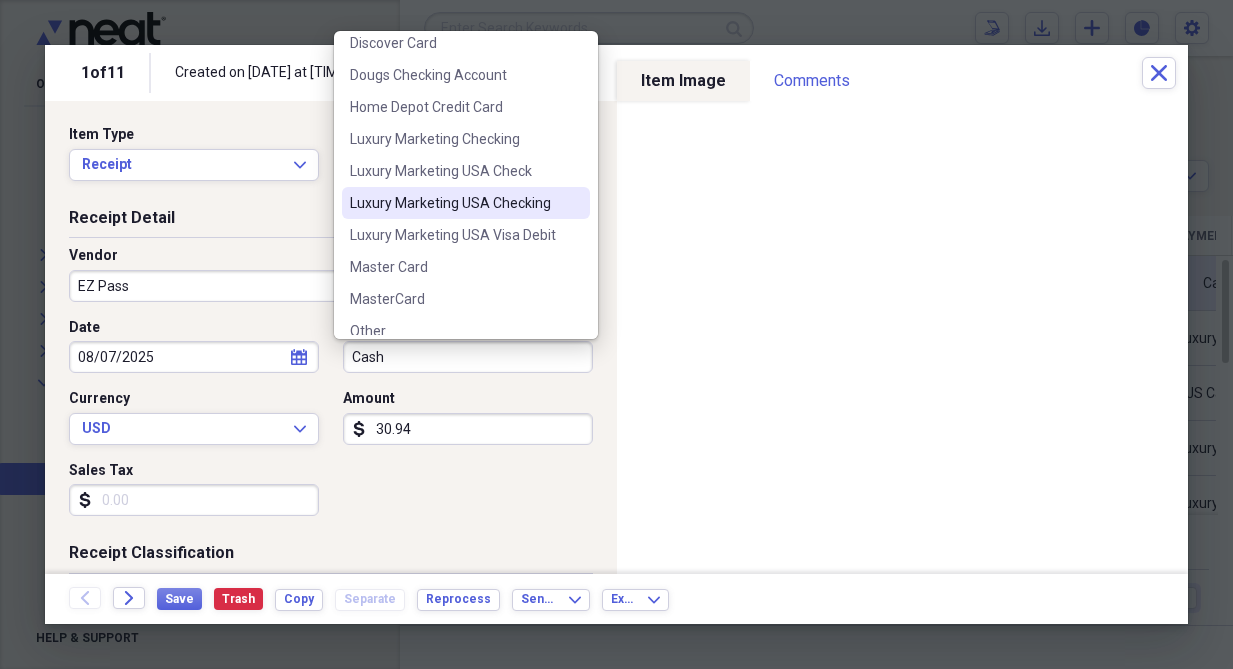 click on "Luxury Marketing USA Checking" at bounding box center (454, 203) 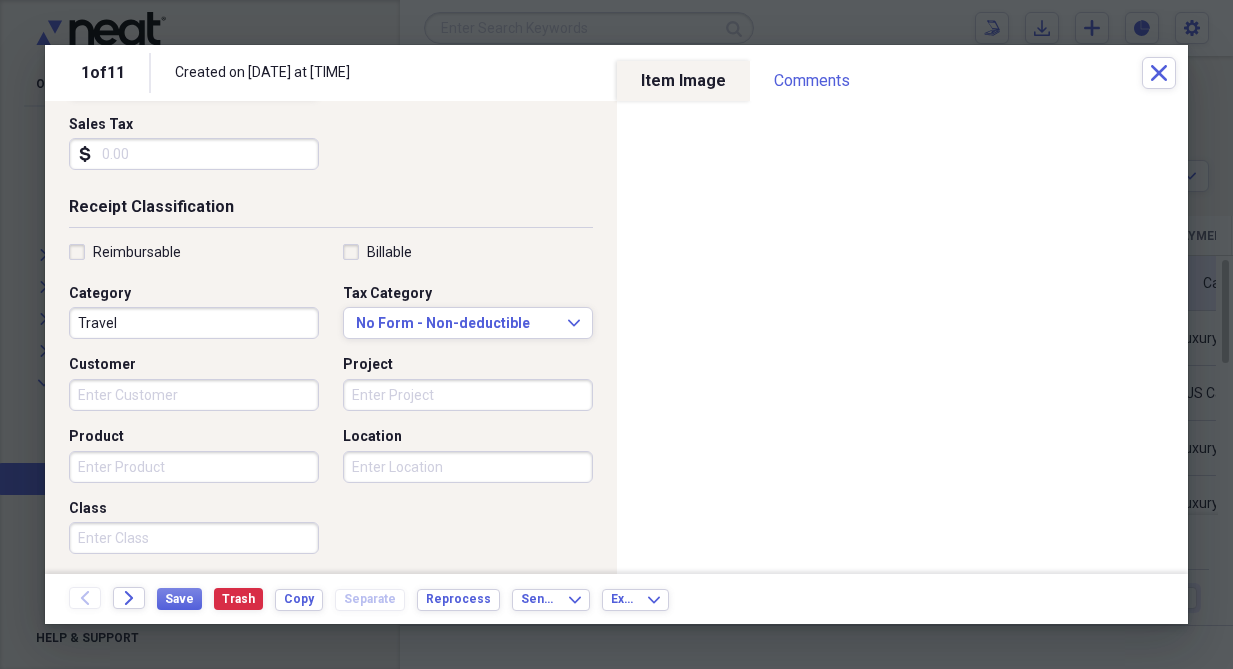 scroll, scrollTop: 353, scrollLeft: 0, axis: vertical 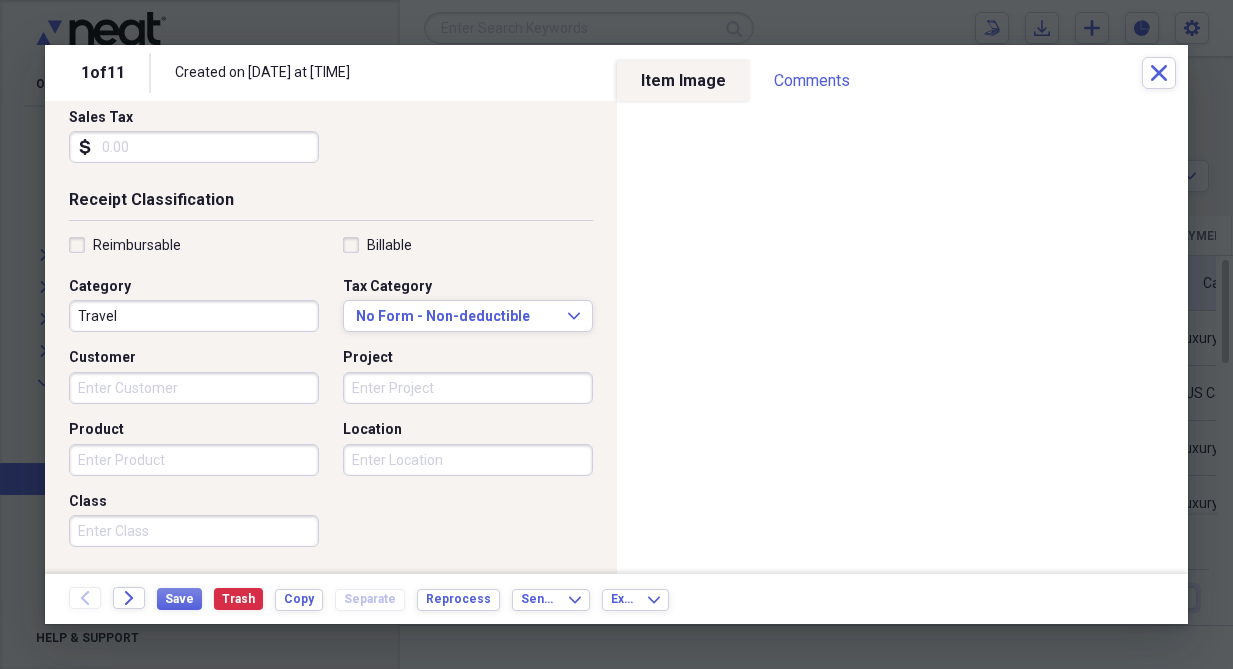 type on "25.00" 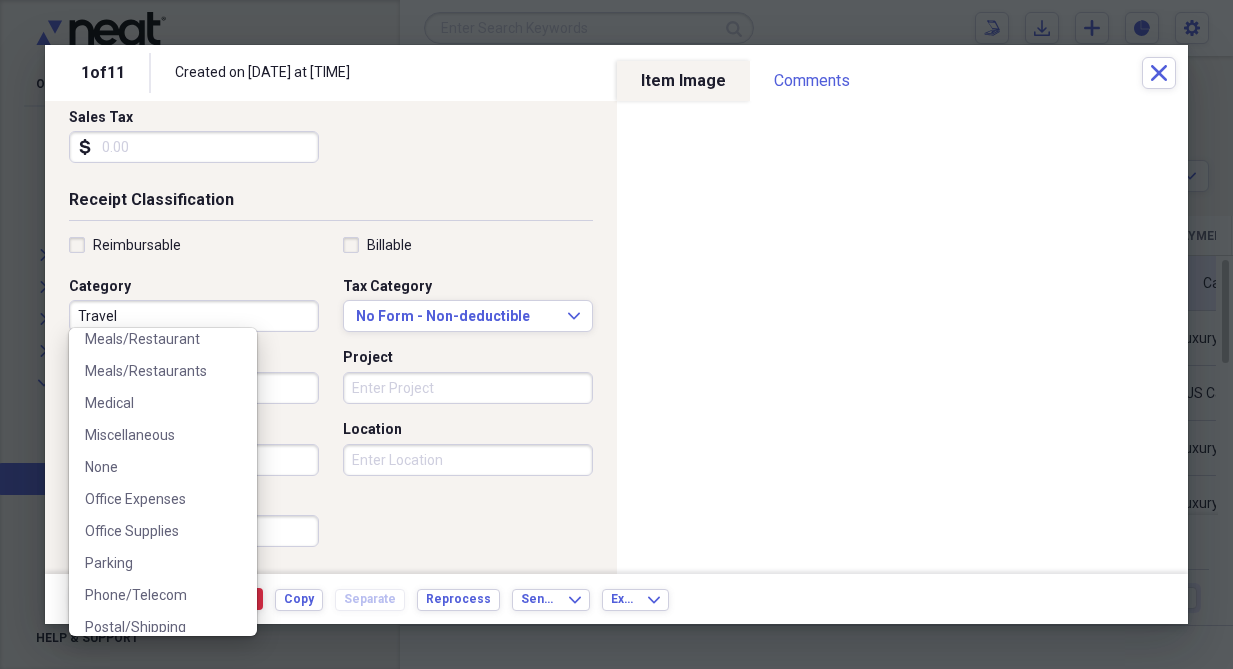 scroll, scrollTop: 788, scrollLeft: 0, axis: vertical 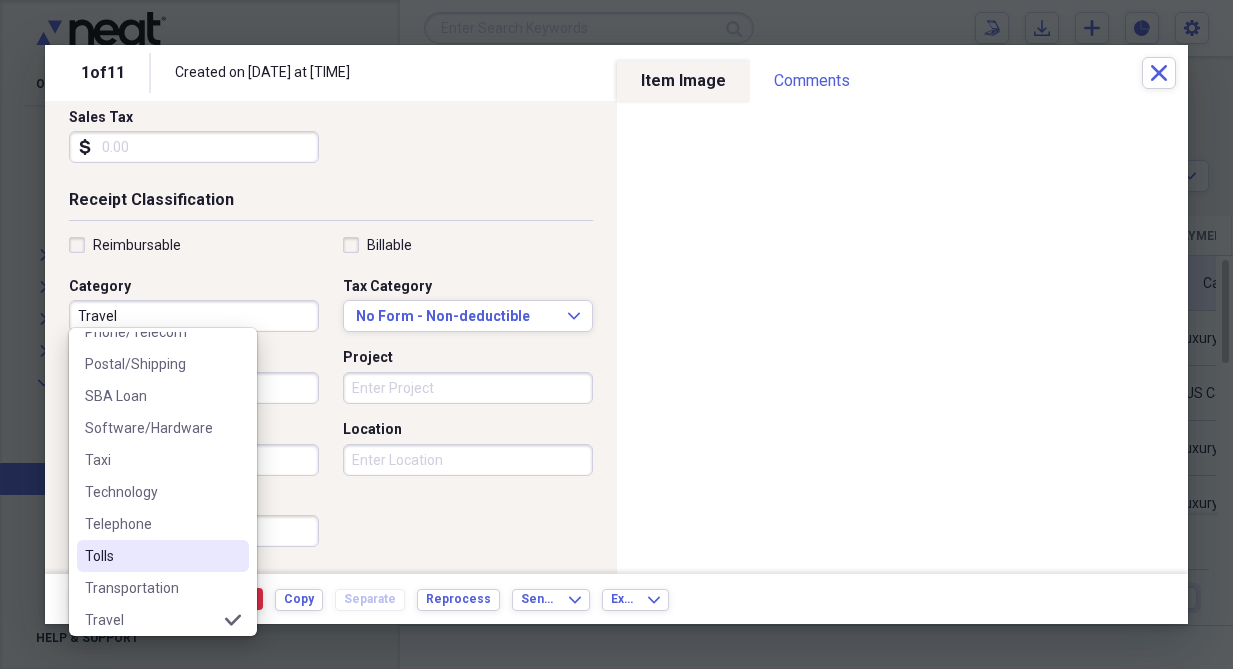 click on "Tolls" at bounding box center [151, 556] 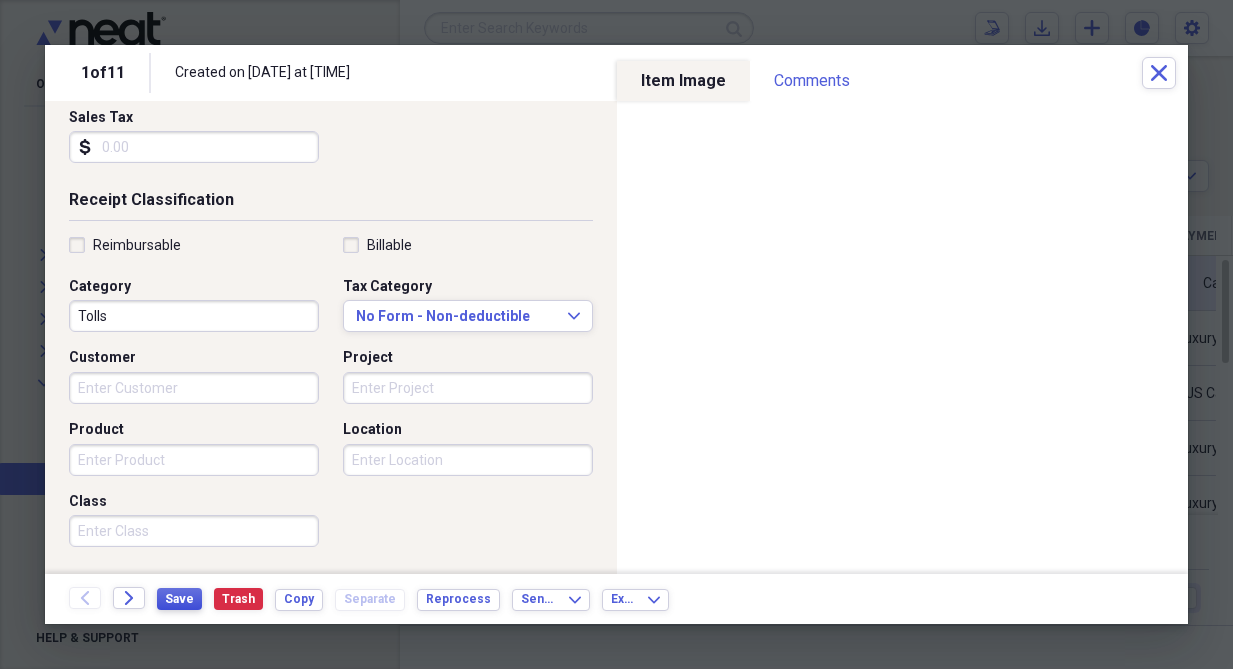 click on "Save" at bounding box center (179, 599) 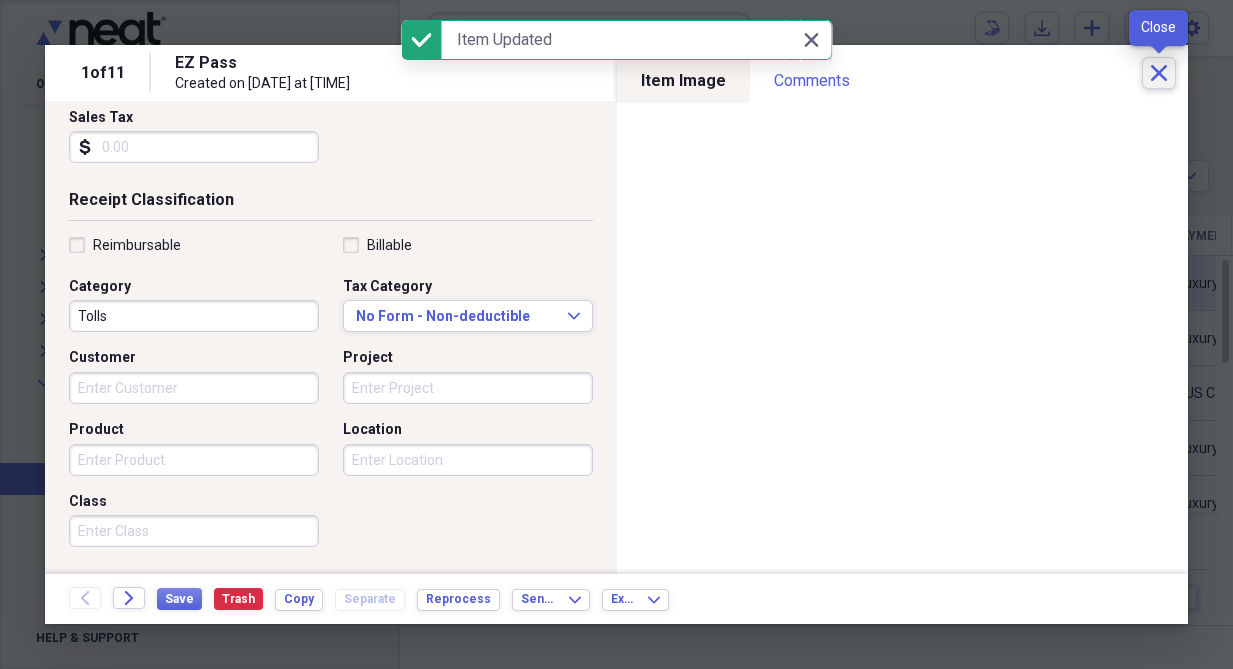 click on "Close" at bounding box center [1159, 73] 